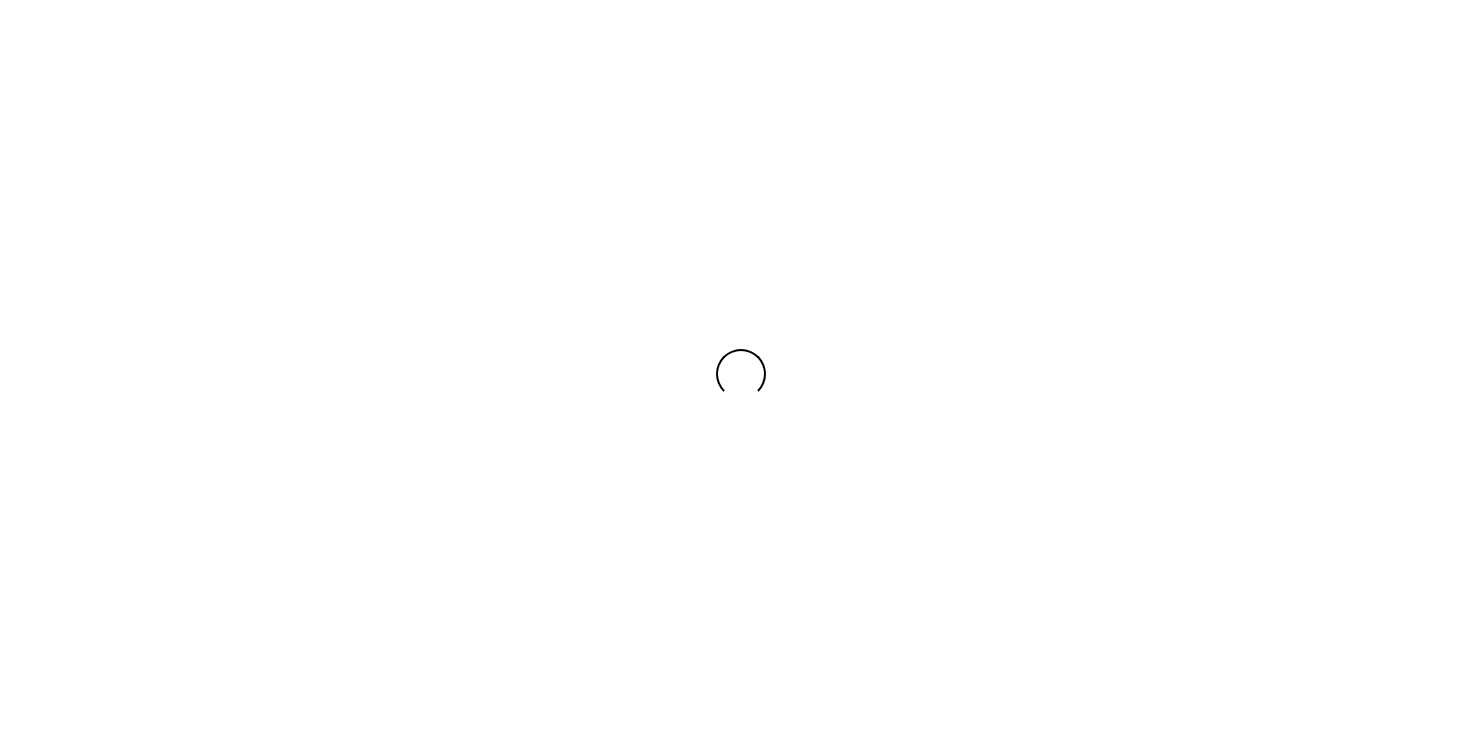 scroll, scrollTop: 0, scrollLeft: 0, axis: both 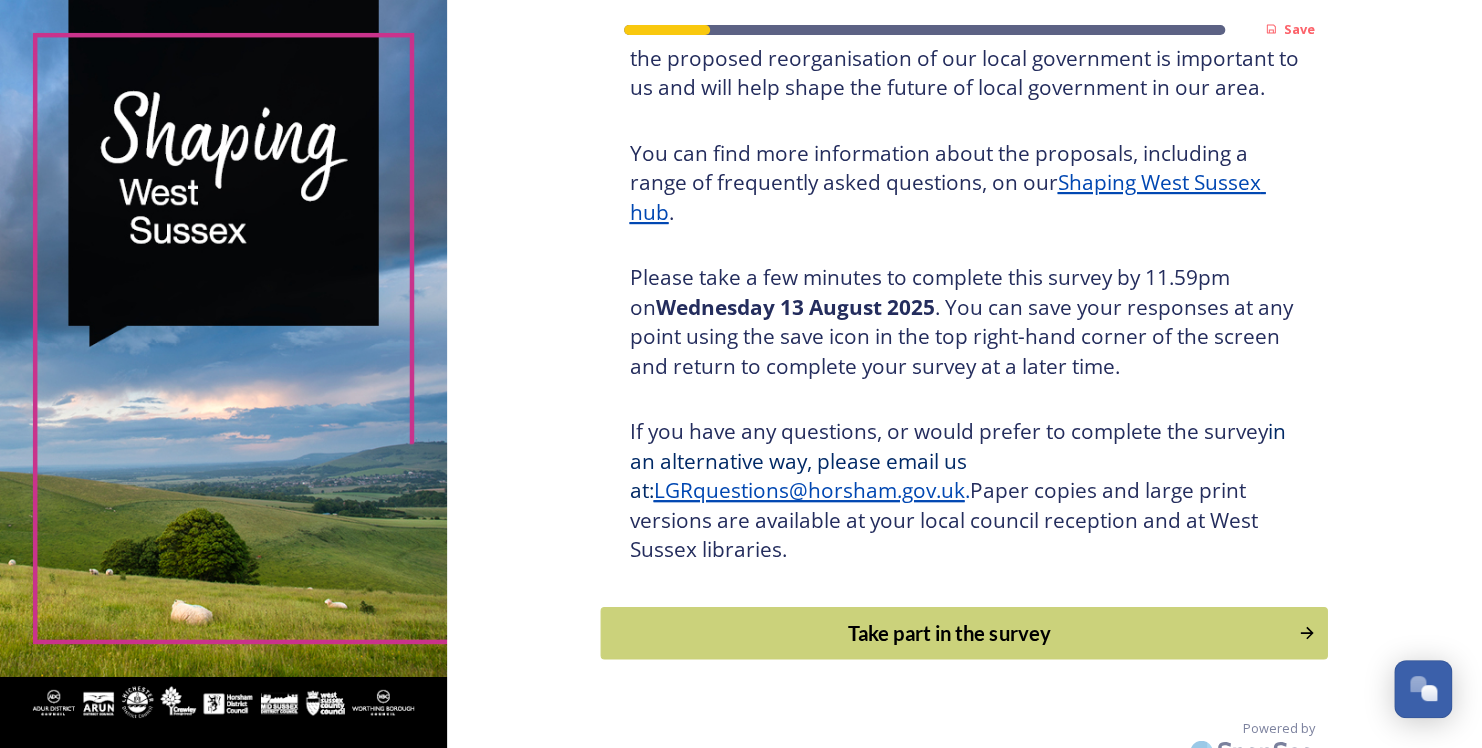 click on "Take part in the survey" at bounding box center (950, 633) 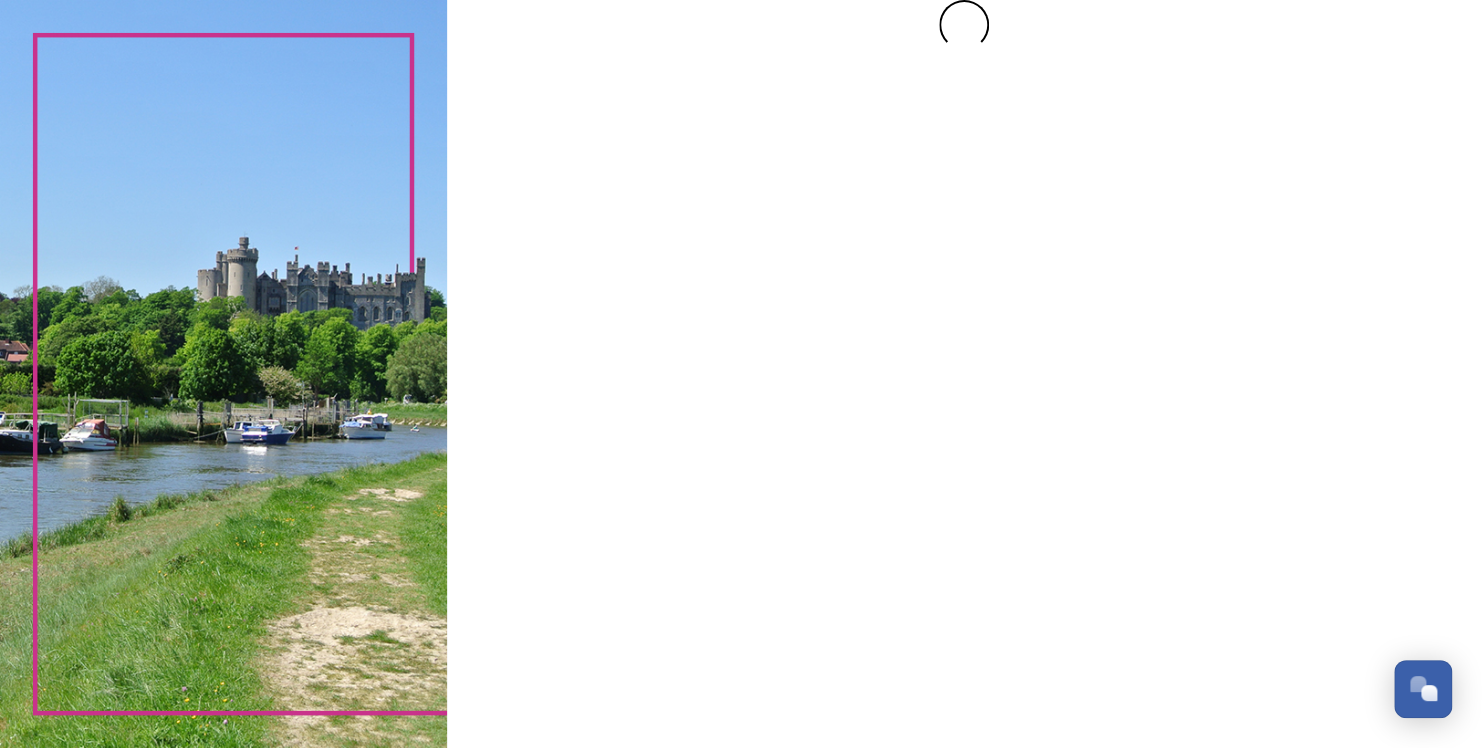 scroll, scrollTop: 0, scrollLeft: 0, axis: both 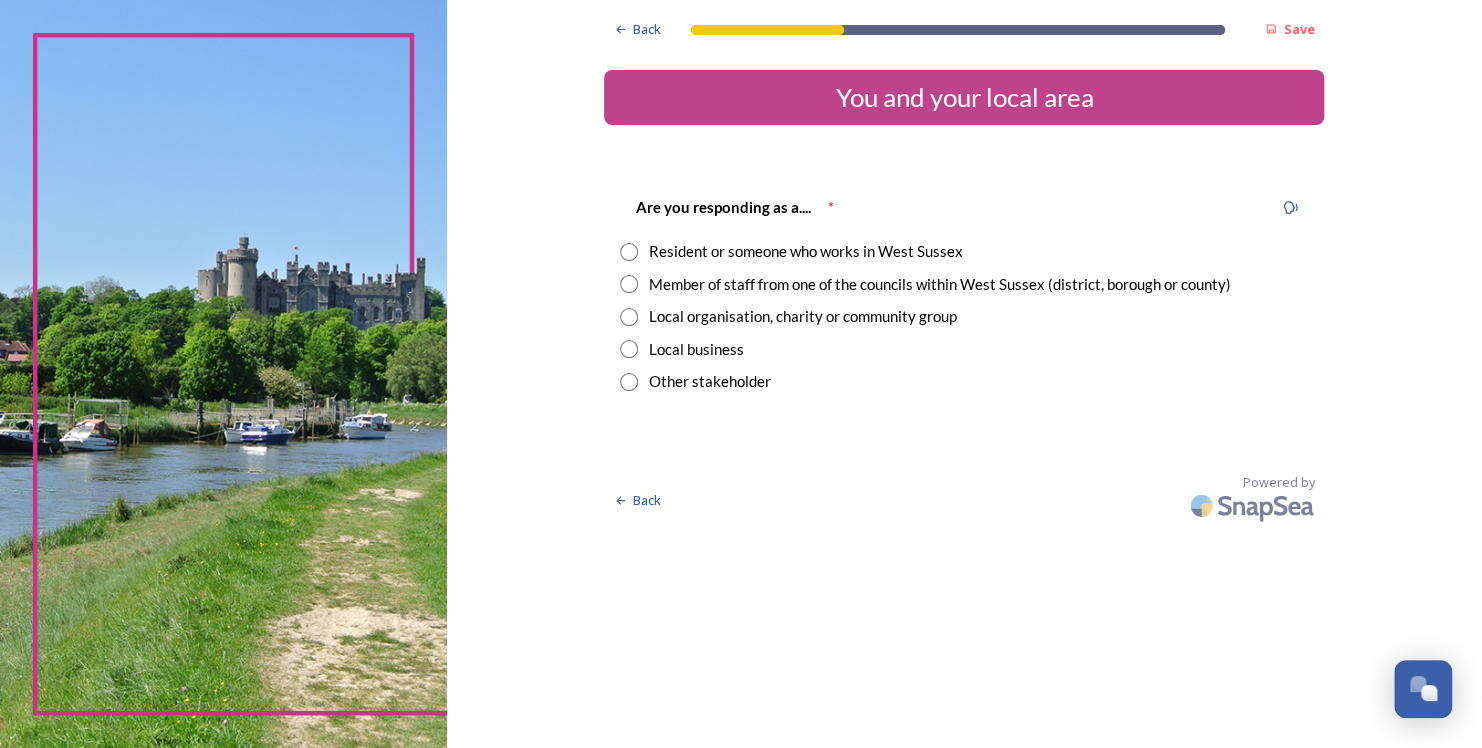 click at bounding box center [629, 252] 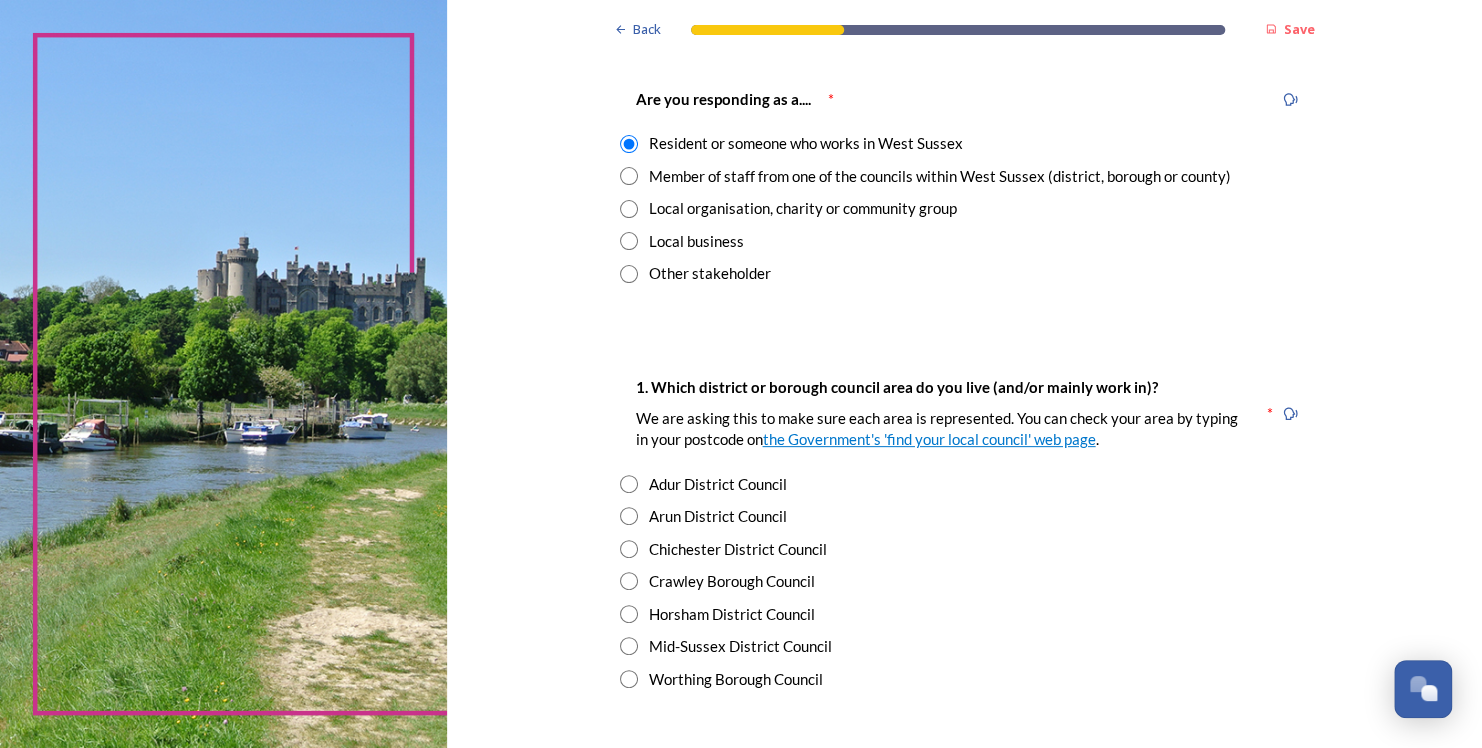 scroll, scrollTop: 111, scrollLeft: 0, axis: vertical 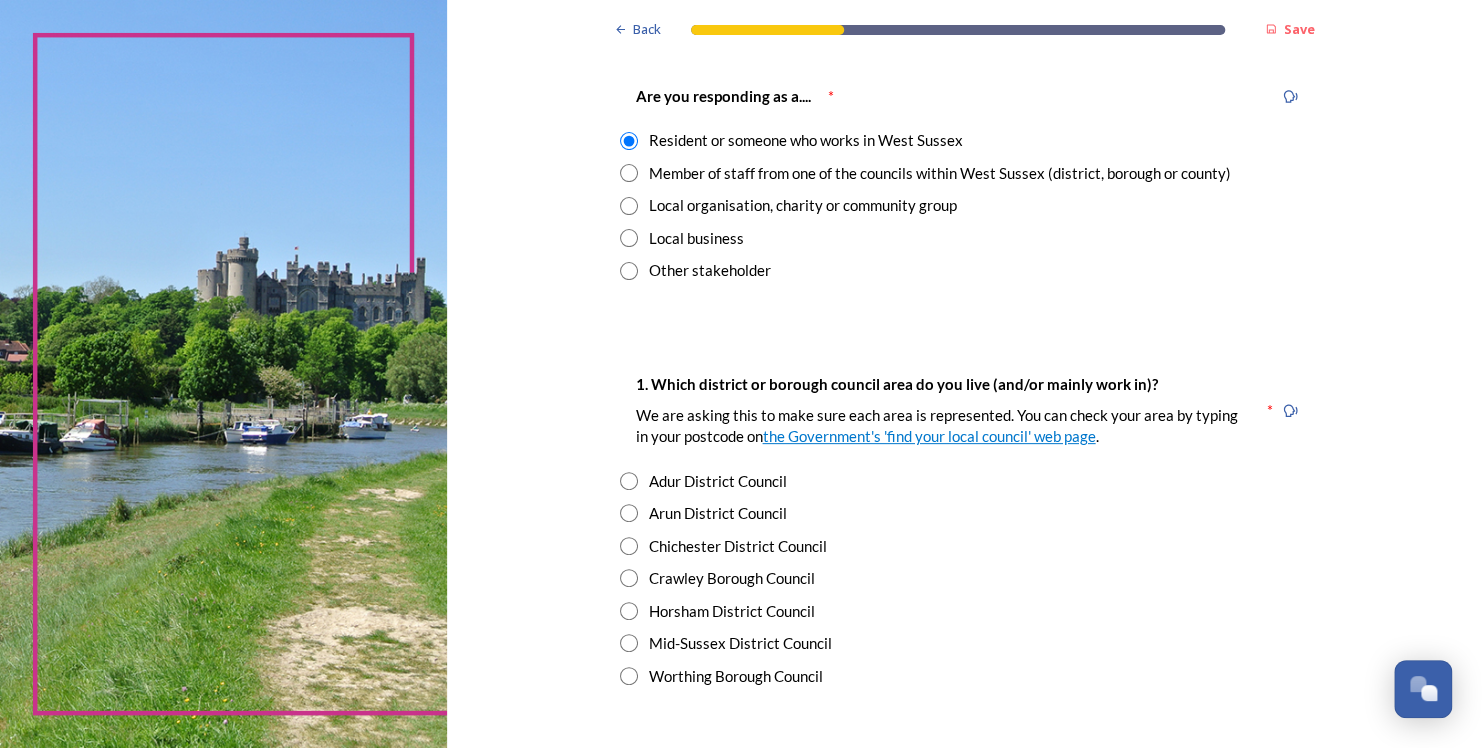 click at bounding box center [629, 611] 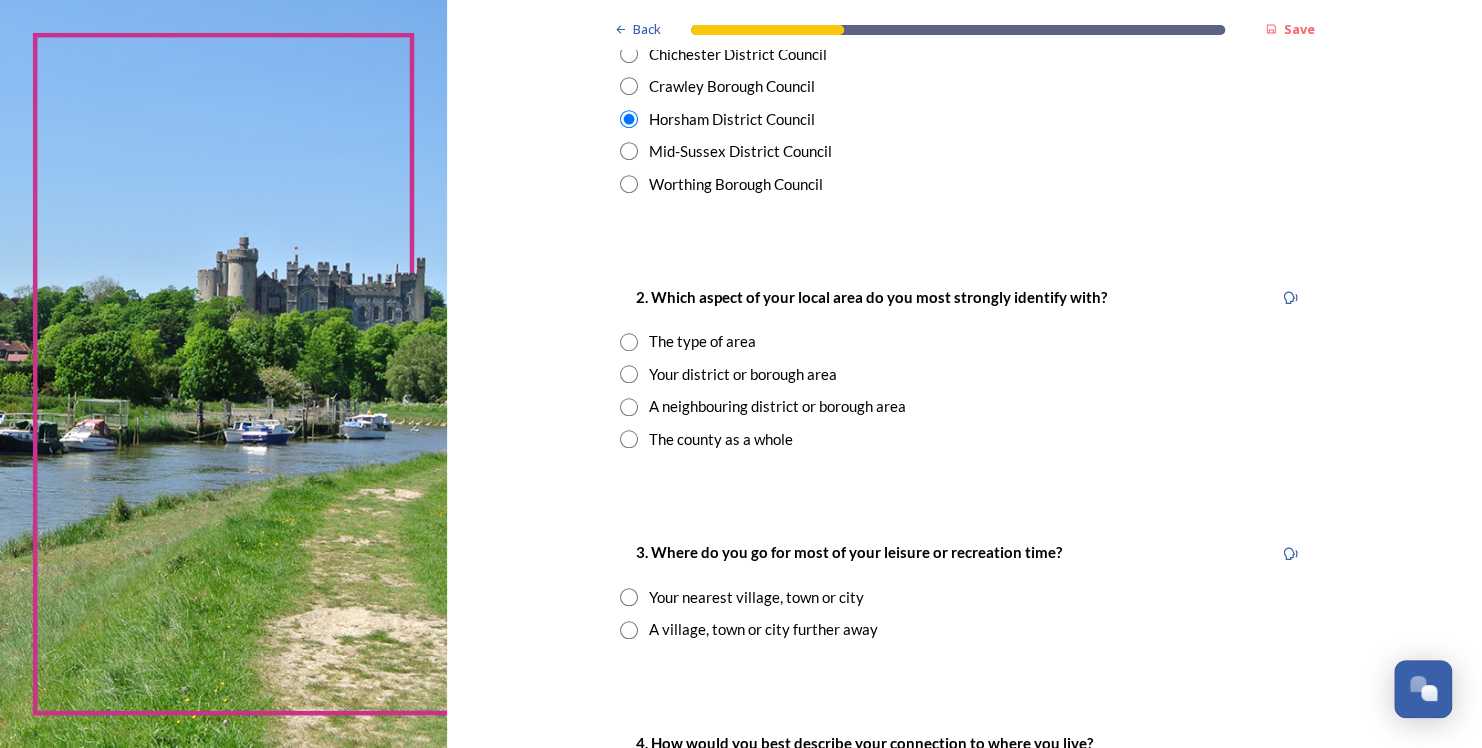 scroll, scrollTop: 606, scrollLeft: 0, axis: vertical 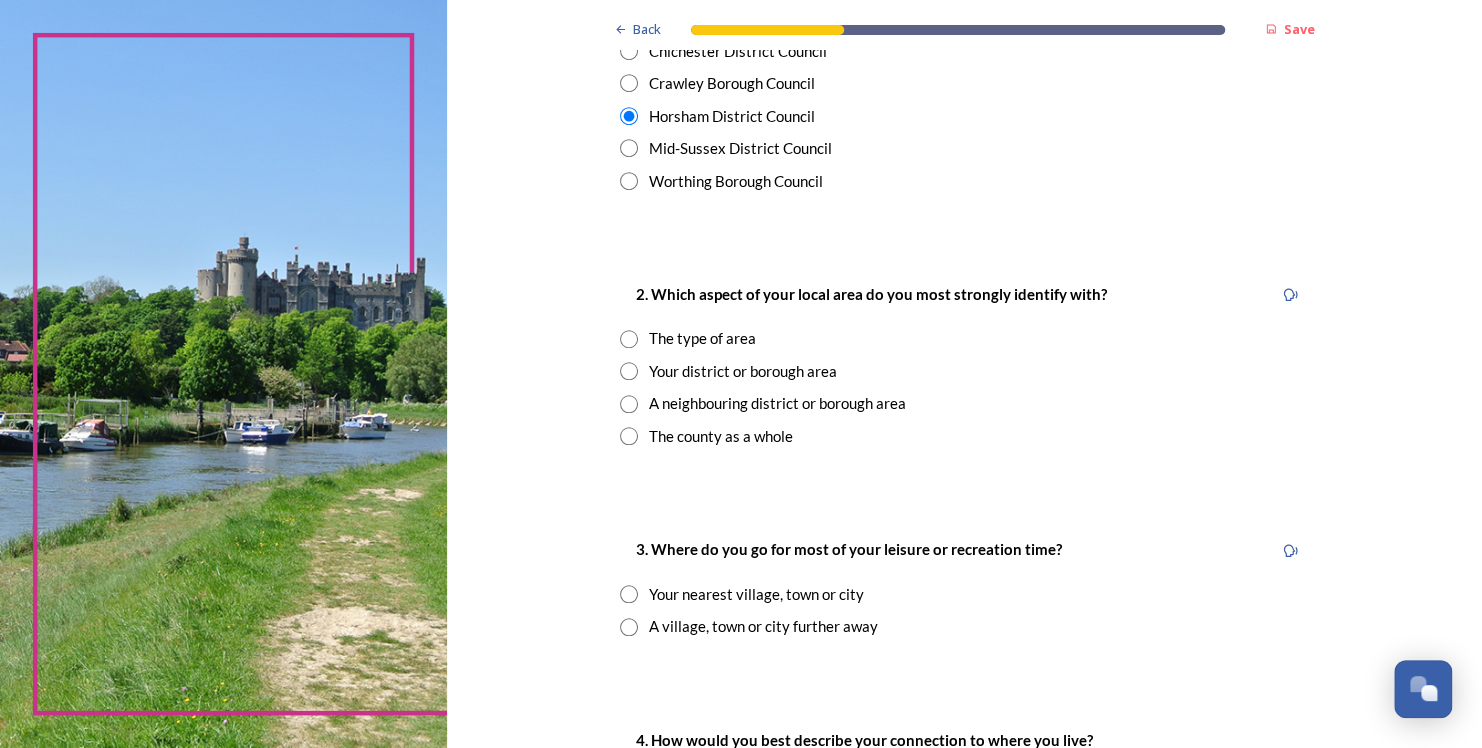 click at bounding box center [629, 404] 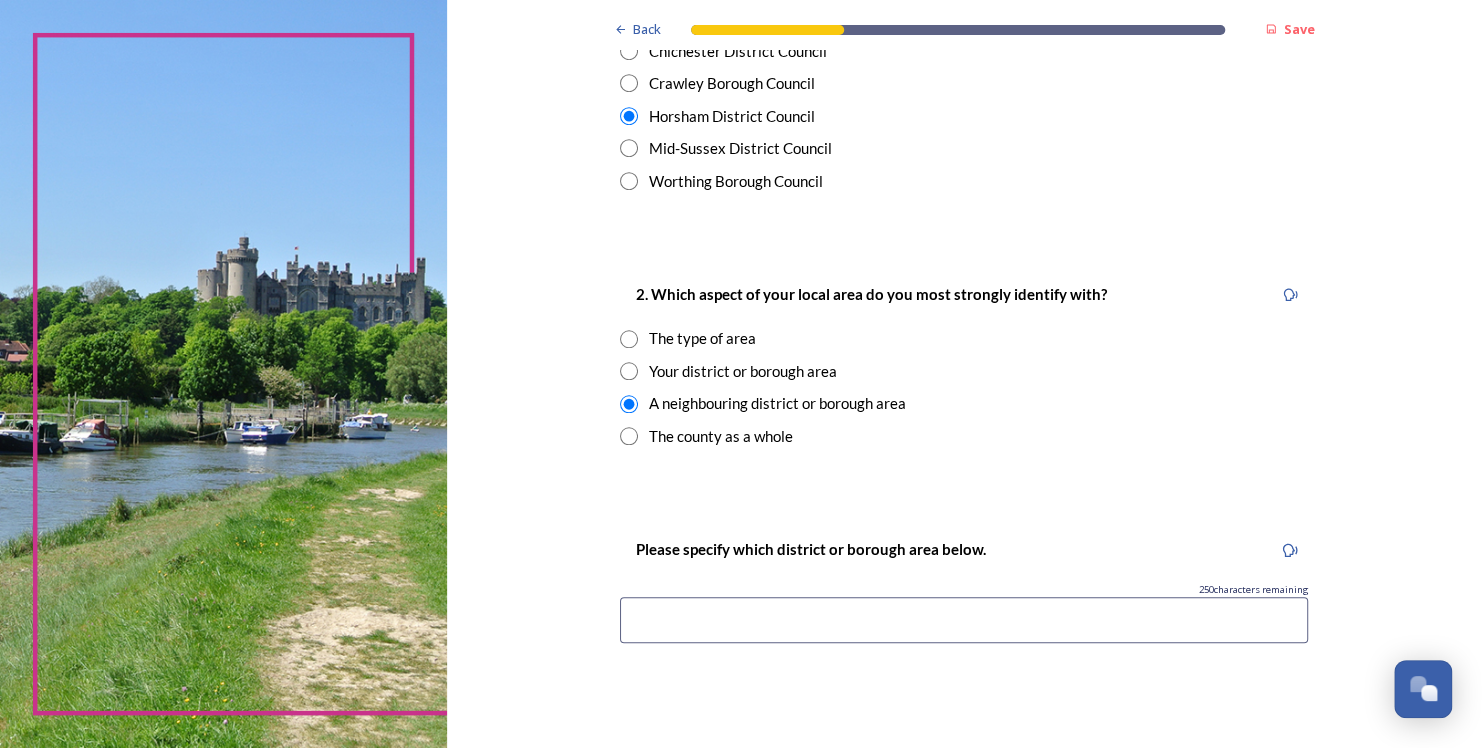 click at bounding box center (964, 620) 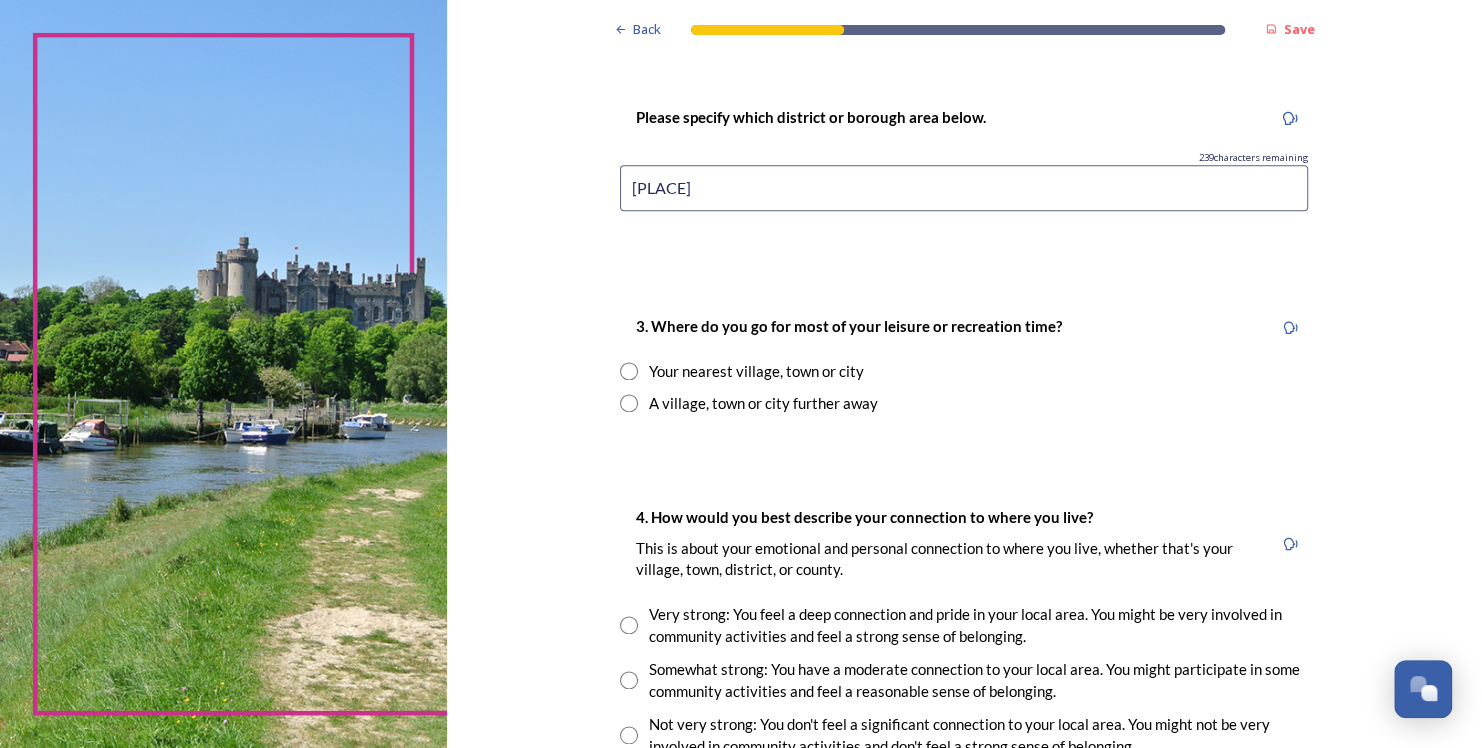 scroll, scrollTop: 1040, scrollLeft: 0, axis: vertical 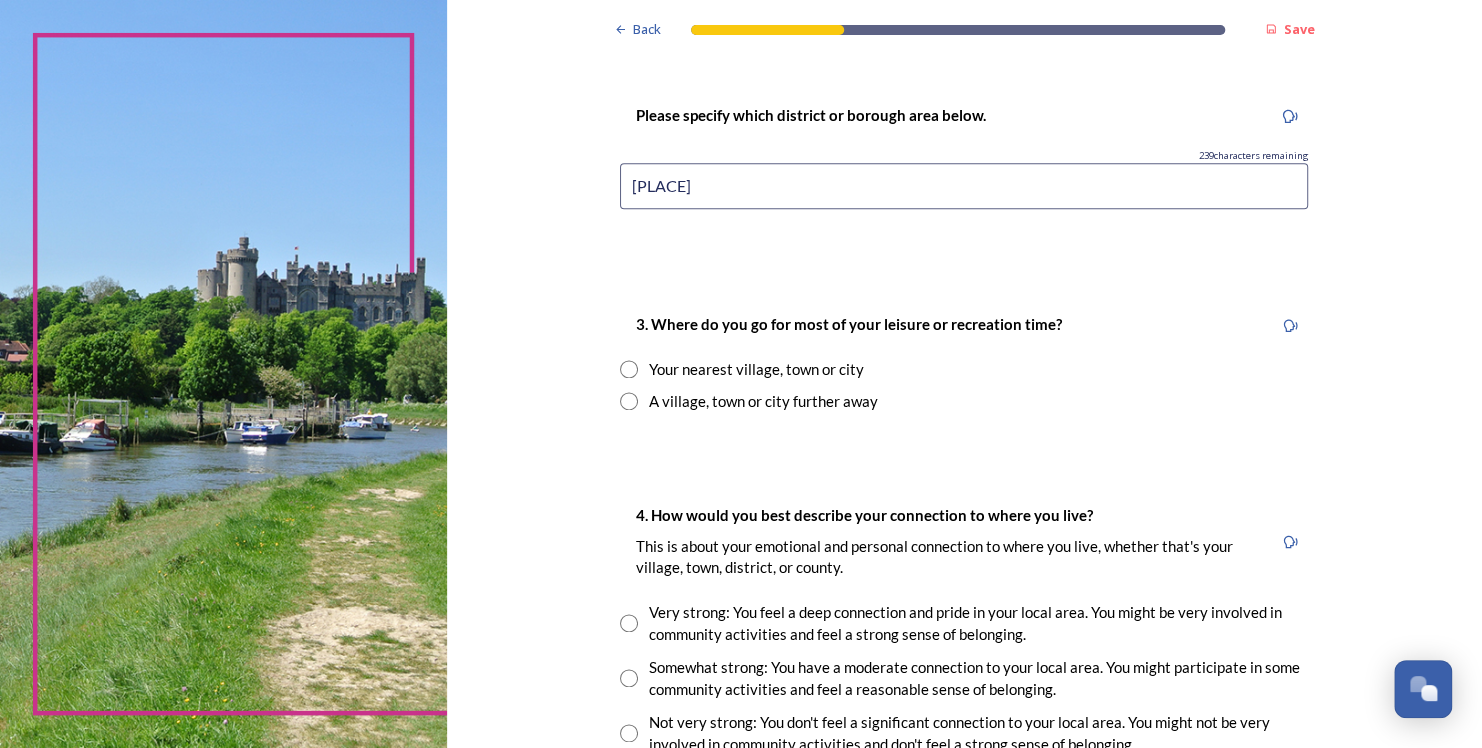 type on "[PLACE]" 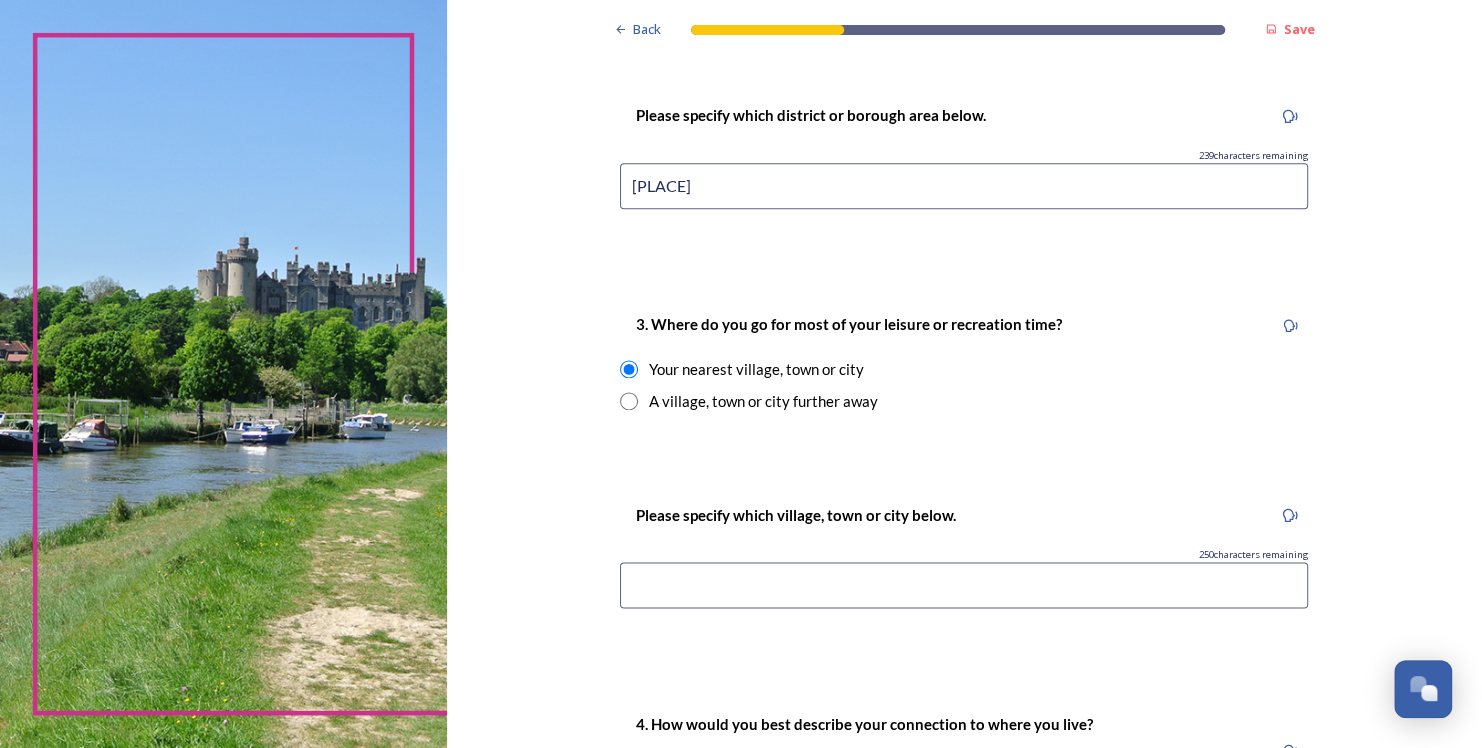 click at bounding box center [964, 585] 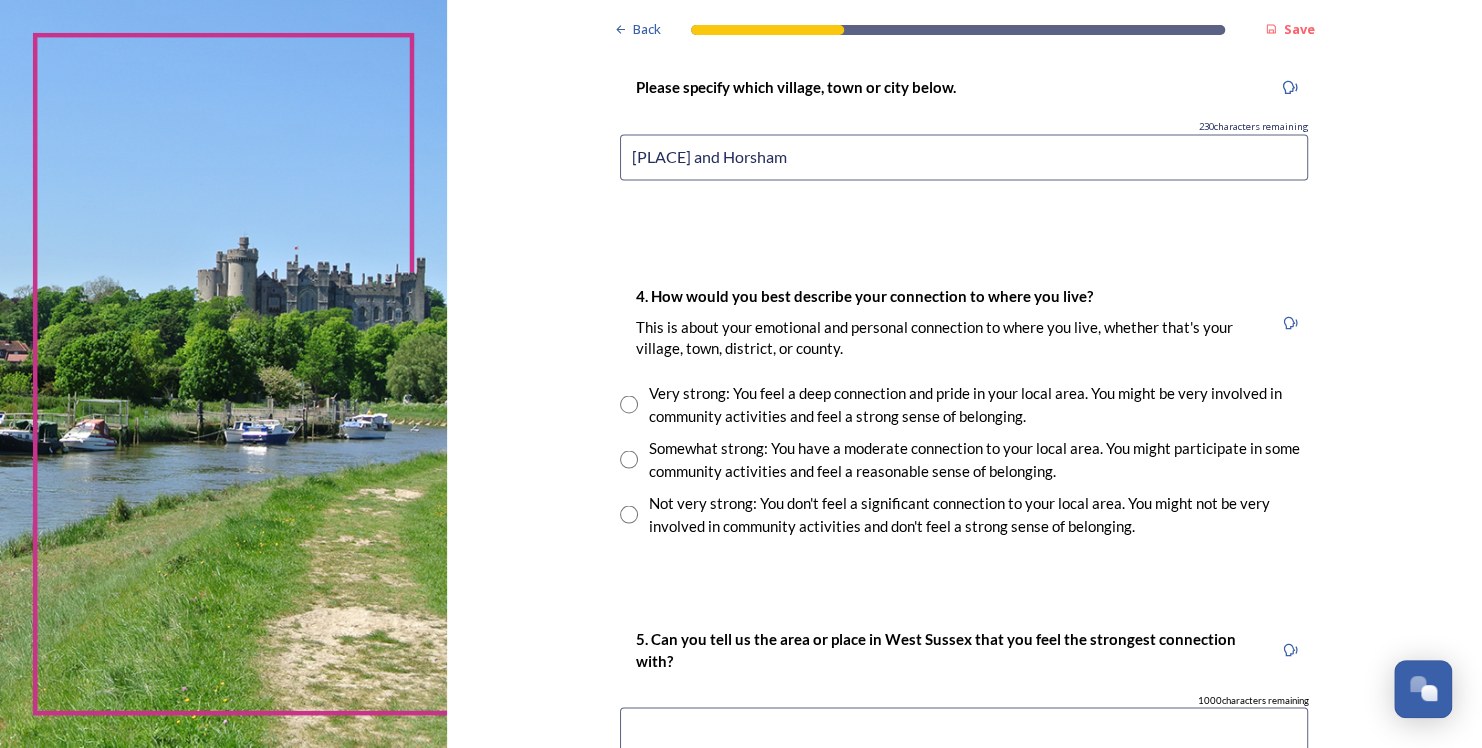 scroll, scrollTop: 1471, scrollLeft: 0, axis: vertical 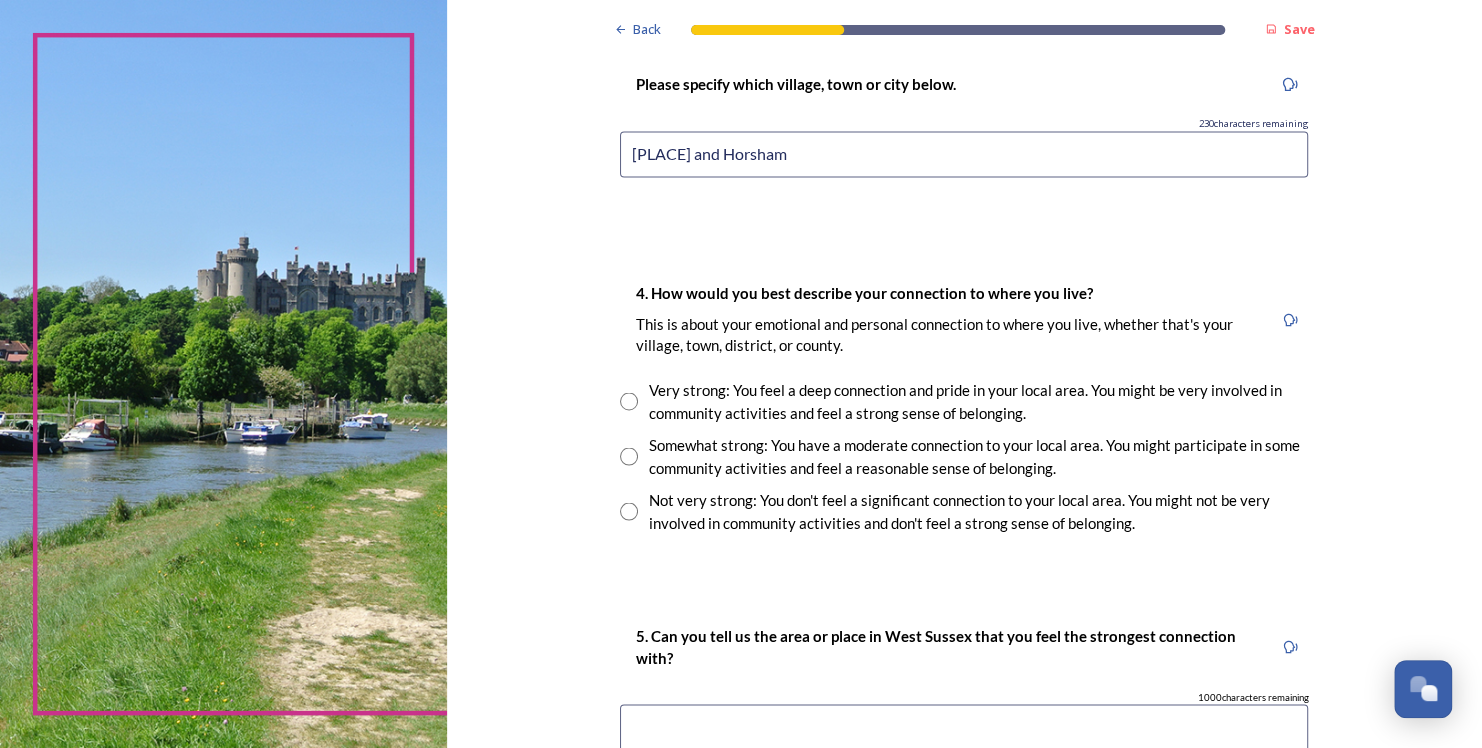 type on "[PLACE] and Horsham" 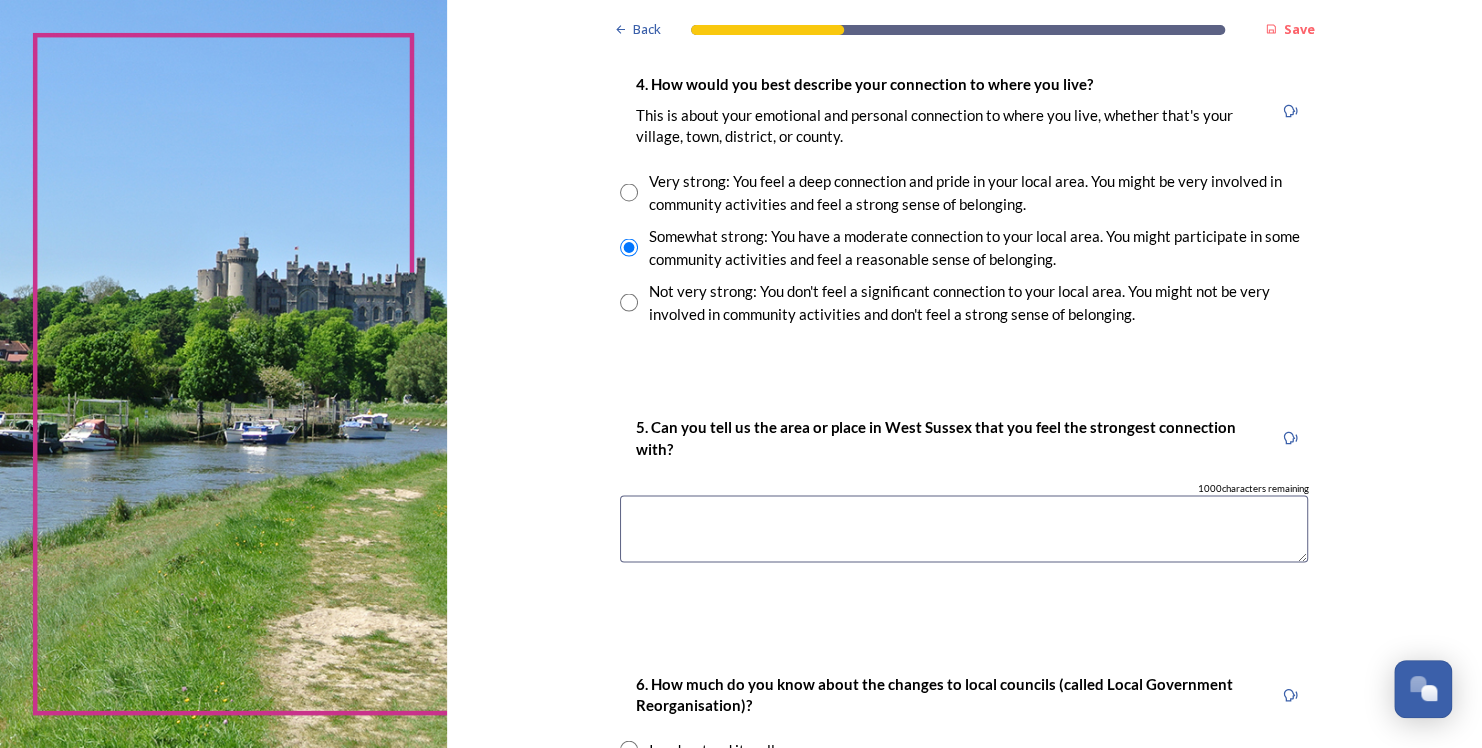 scroll, scrollTop: 1711, scrollLeft: 0, axis: vertical 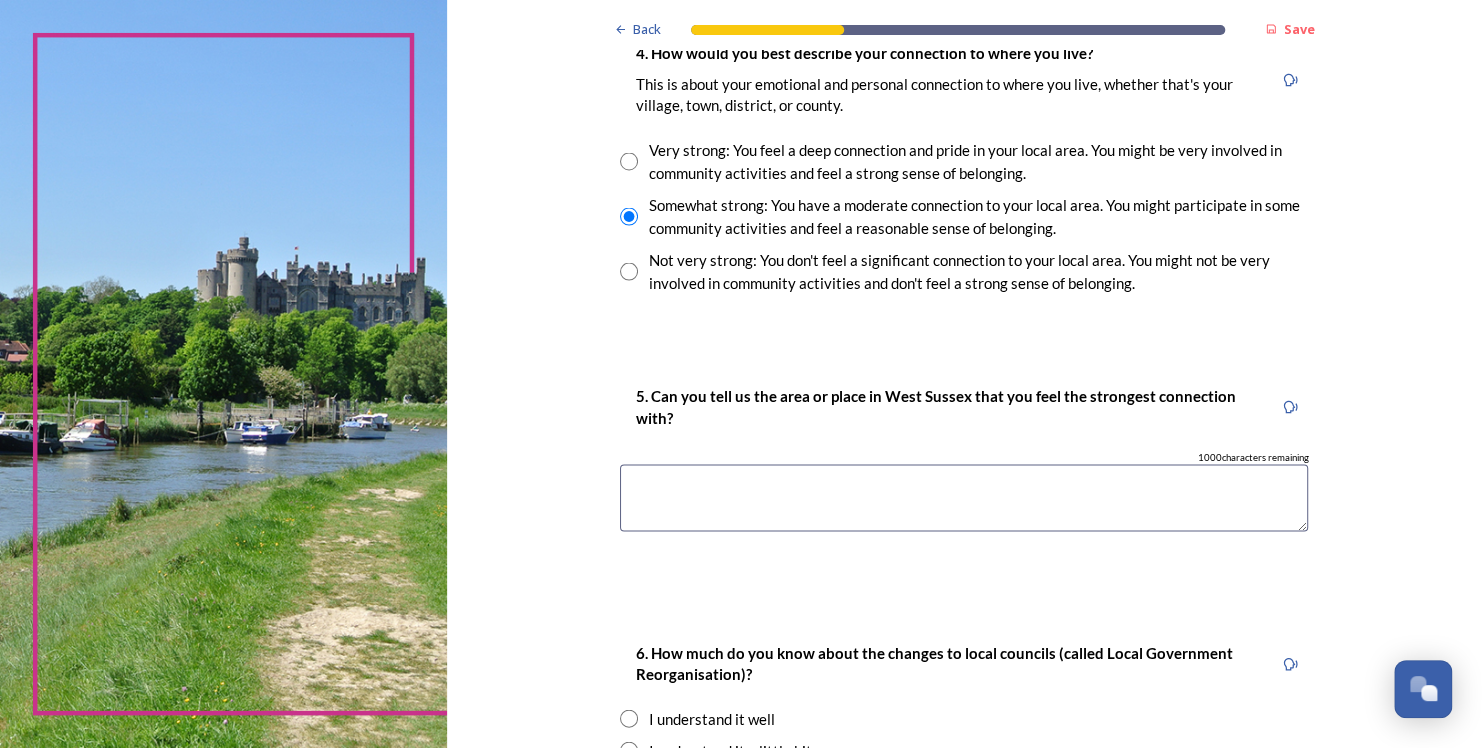 click at bounding box center [964, 497] 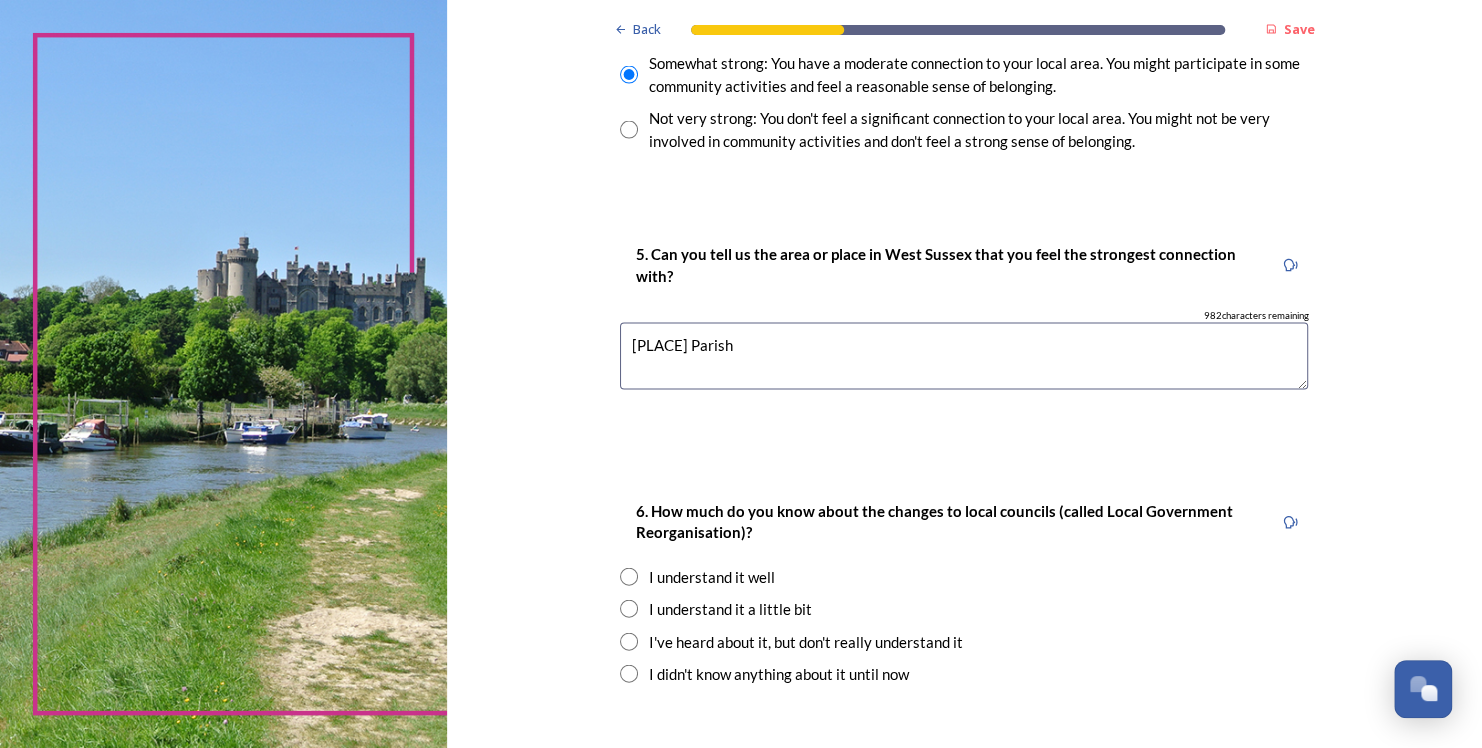 scroll, scrollTop: 1908, scrollLeft: 0, axis: vertical 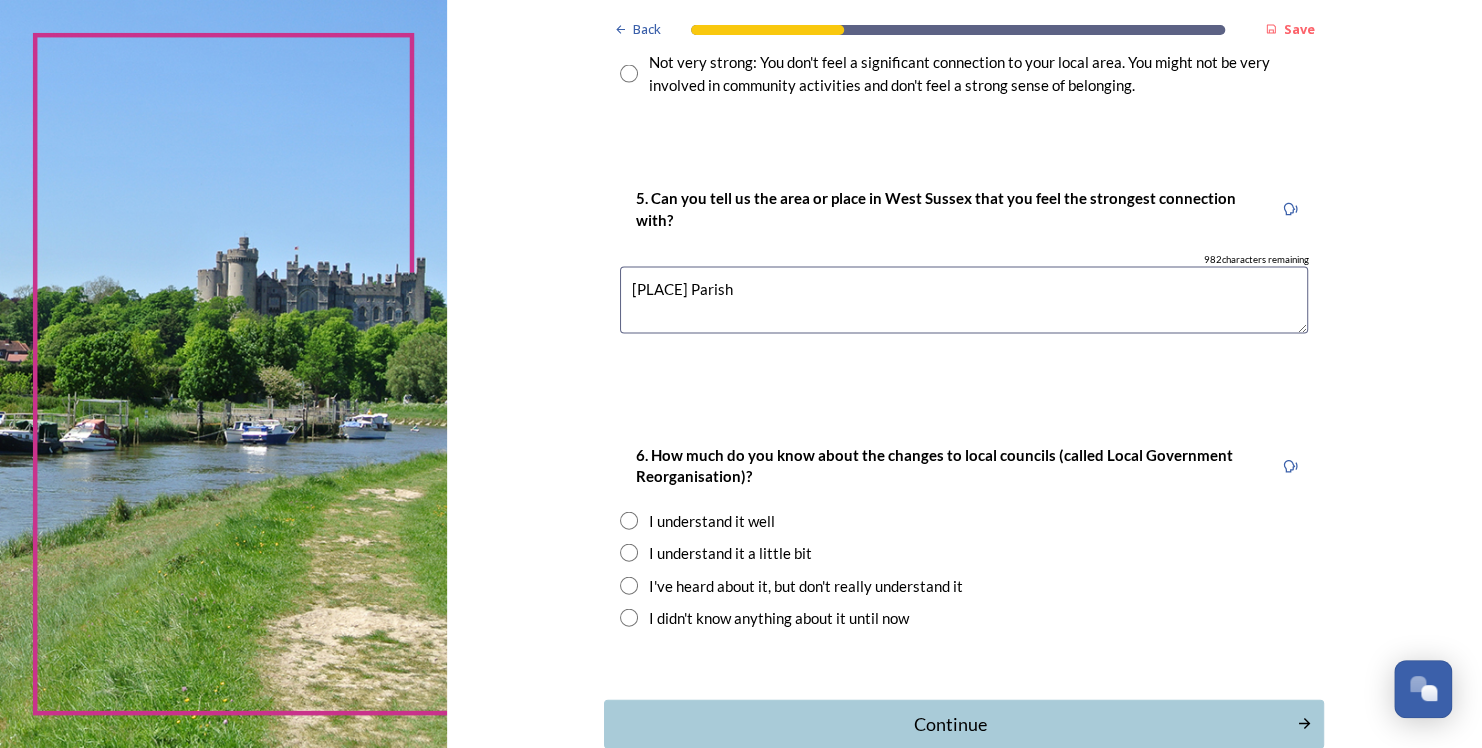 type on "[PLACE] Parish" 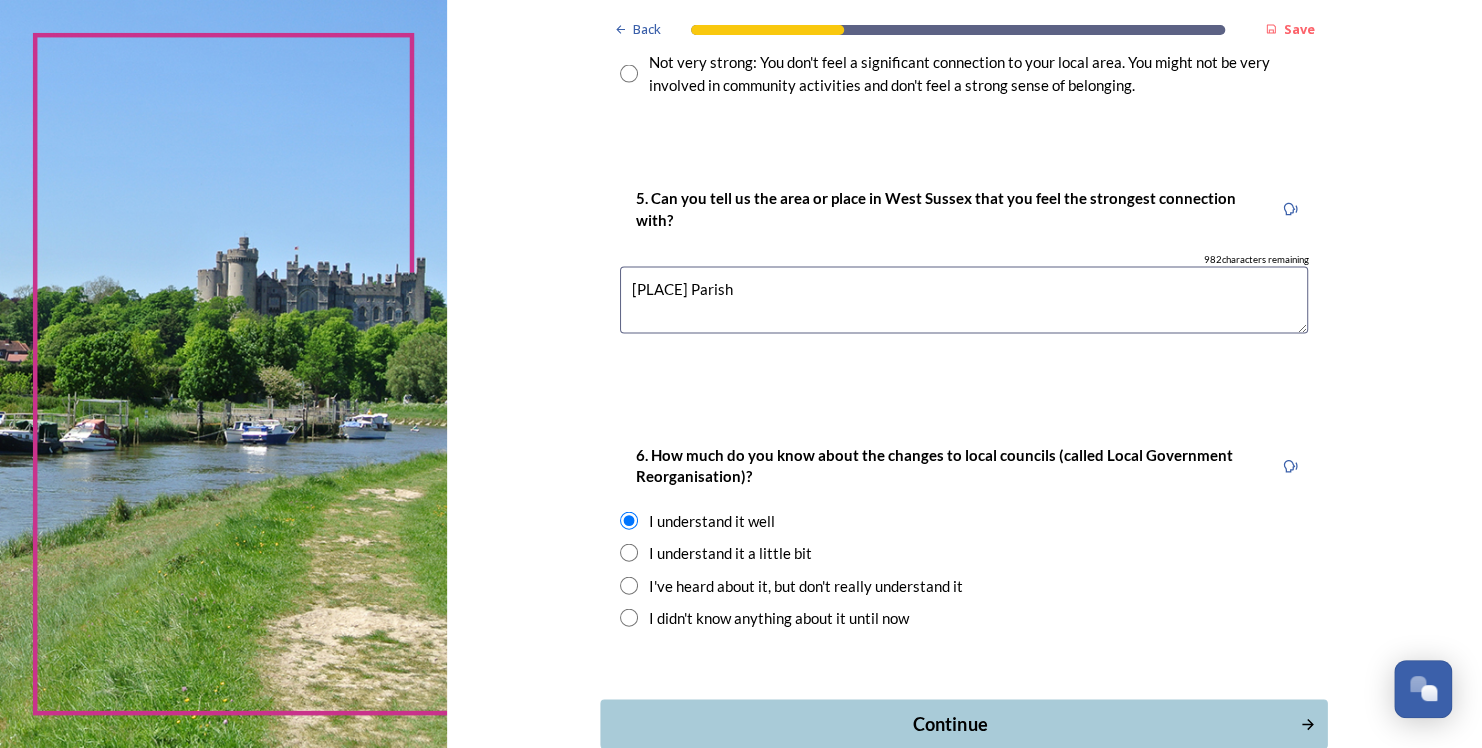 click on "Continue" at bounding box center (950, 724) 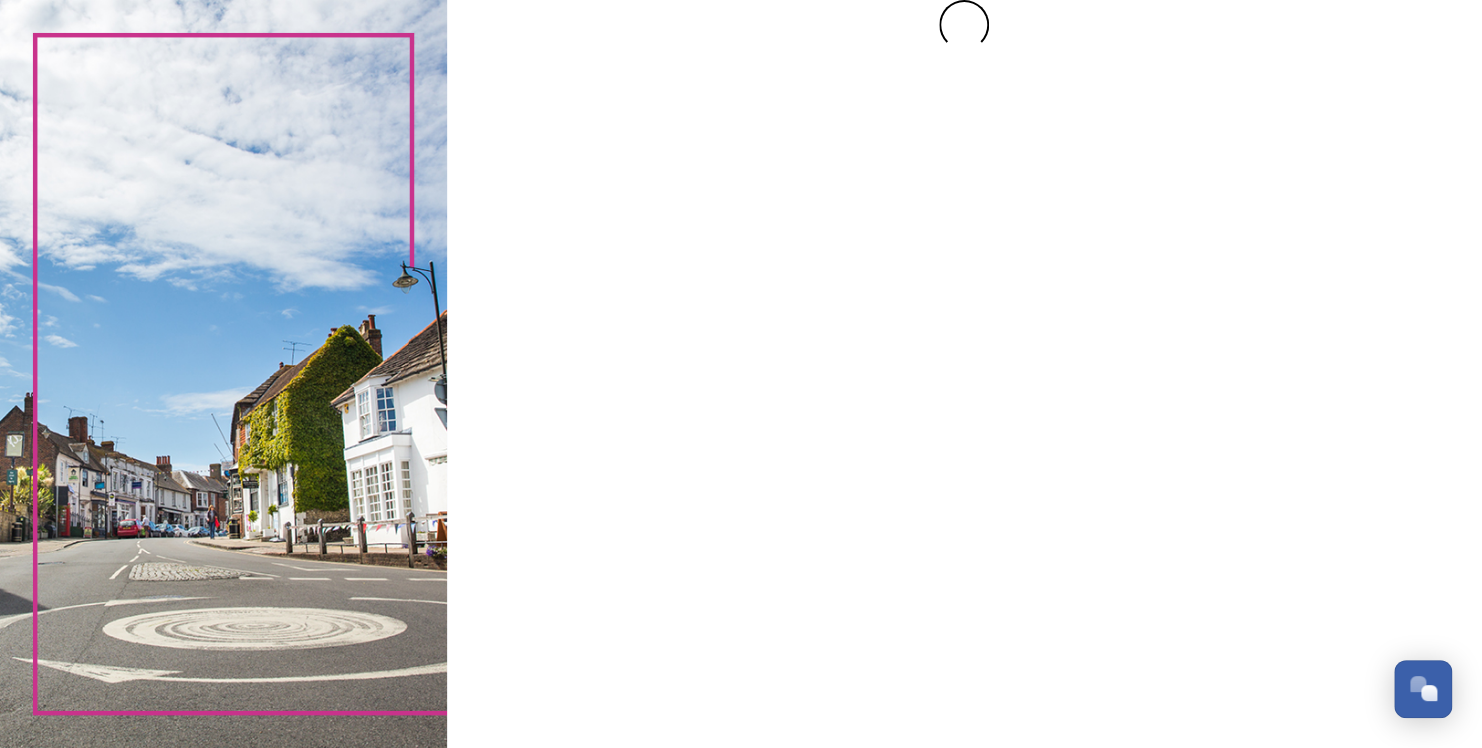 scroll, scrollTop: 0, scrollLeft: 0, axis: both 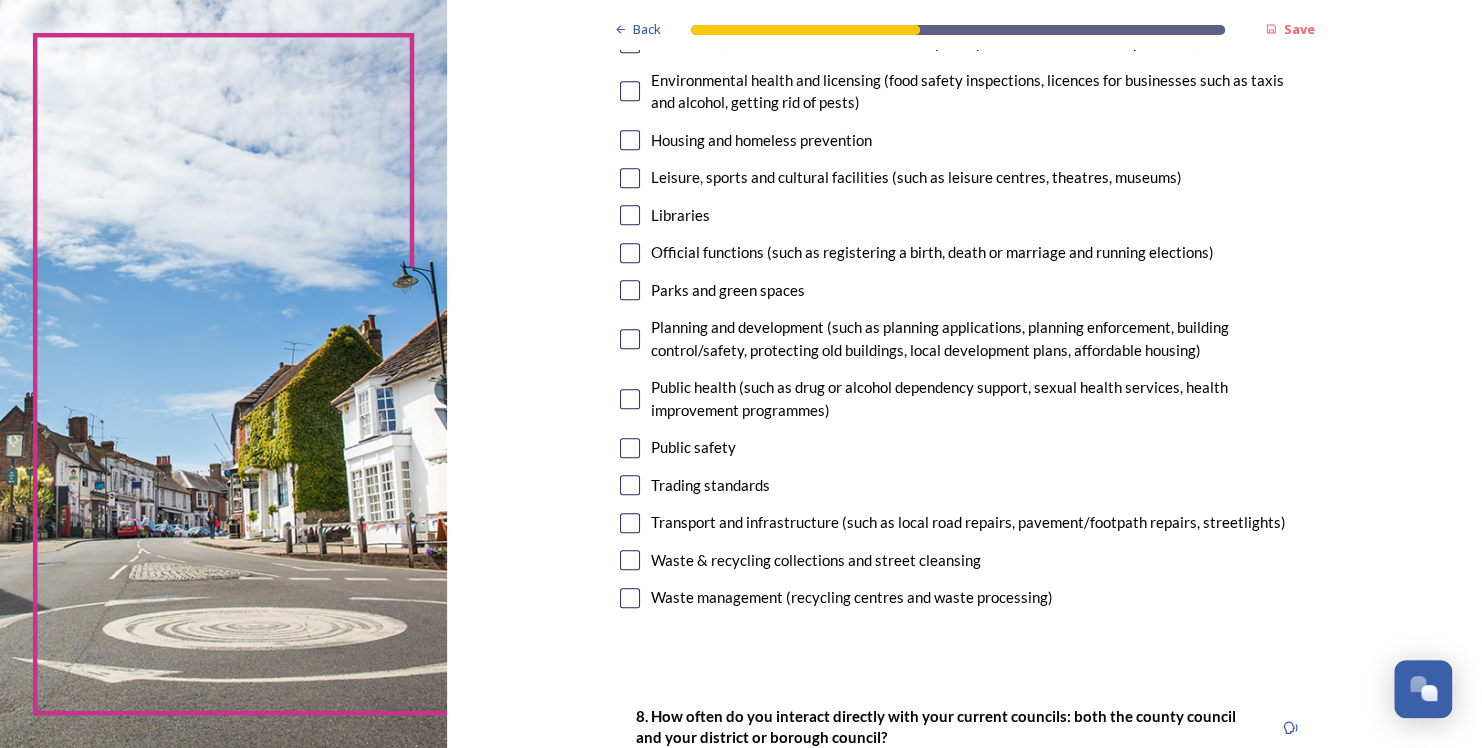 drag, startPoint x: 1477, startPoint y: 281, endPoint x: 634, endPoint y: 260, distance: 843.26154 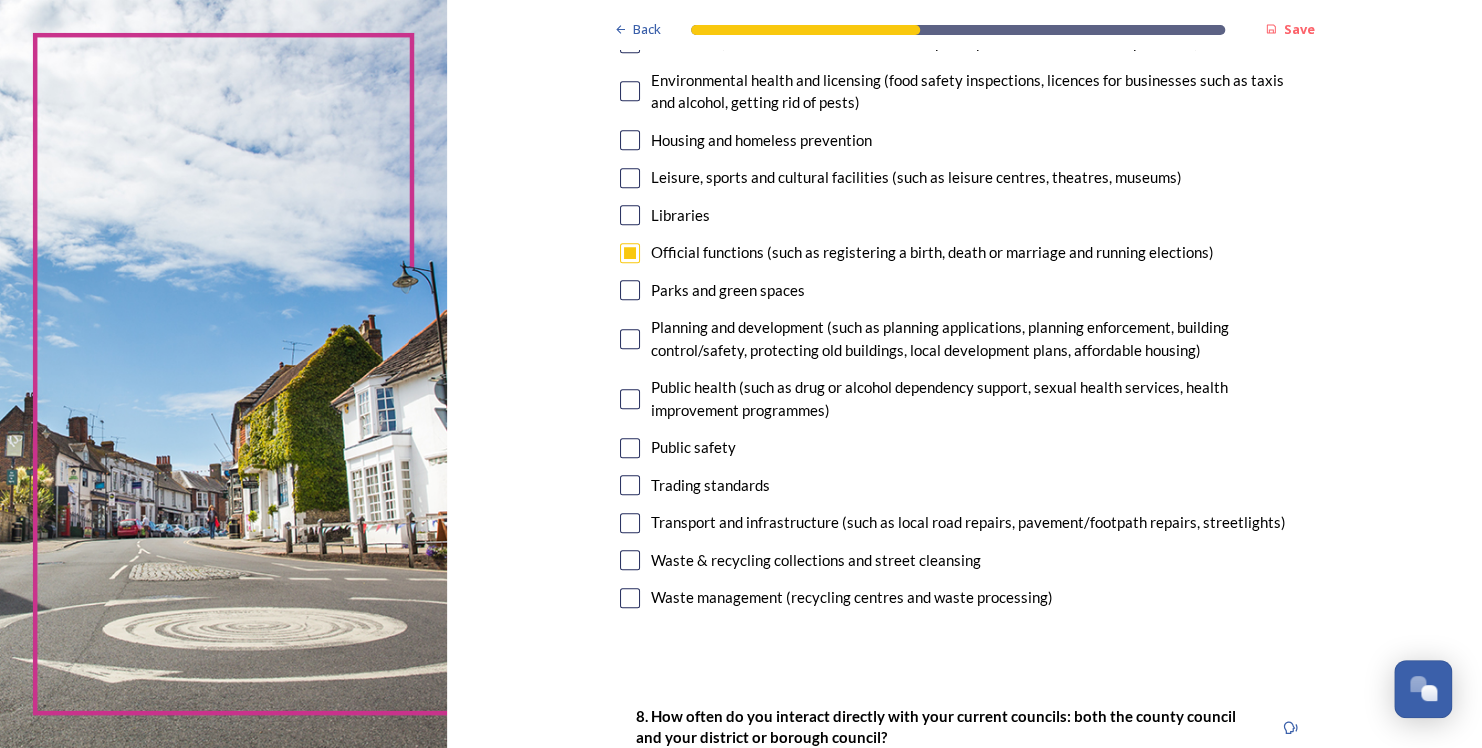 drag, startPoint x: 619, startPoint y: 338, endPoint x: 640, endPoint y: 338, distance: 21 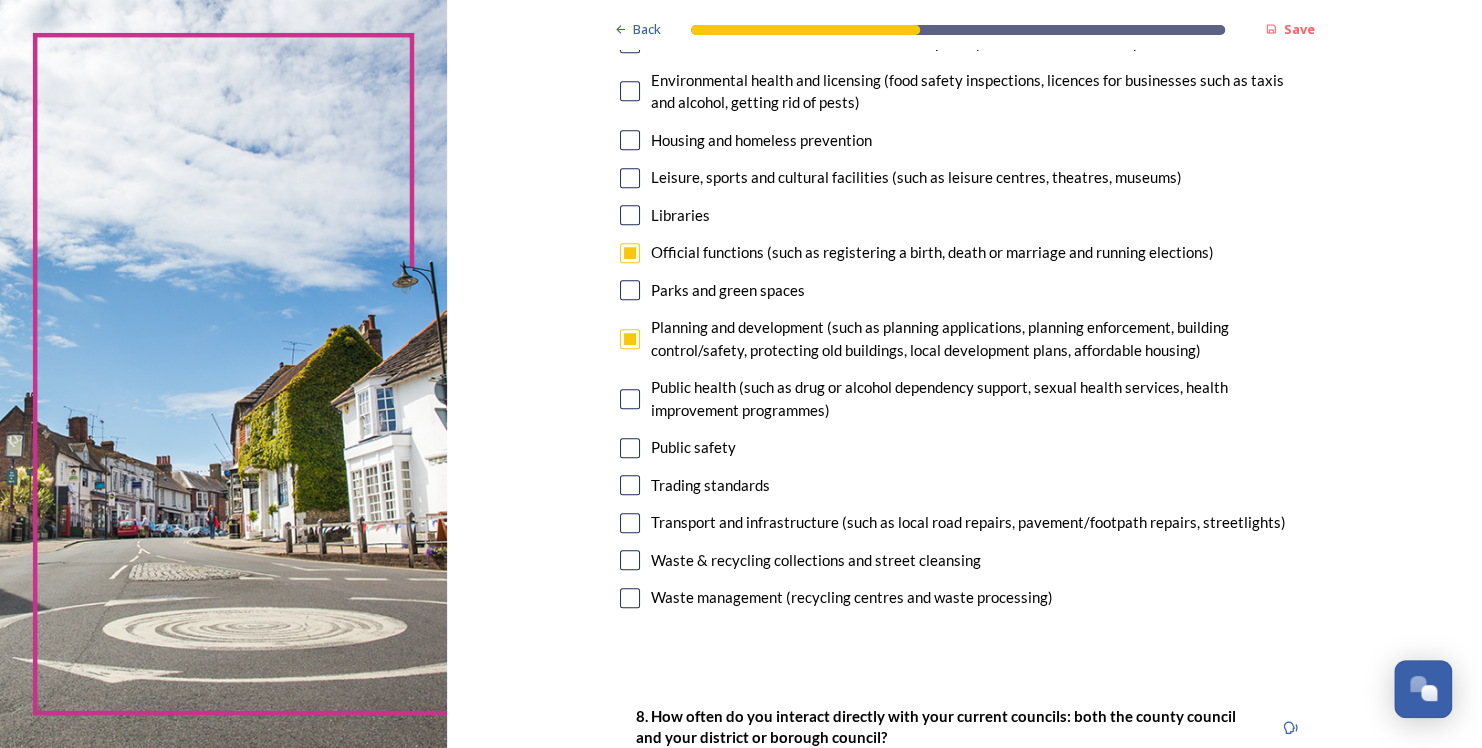 click at bounding box center [630, 399] 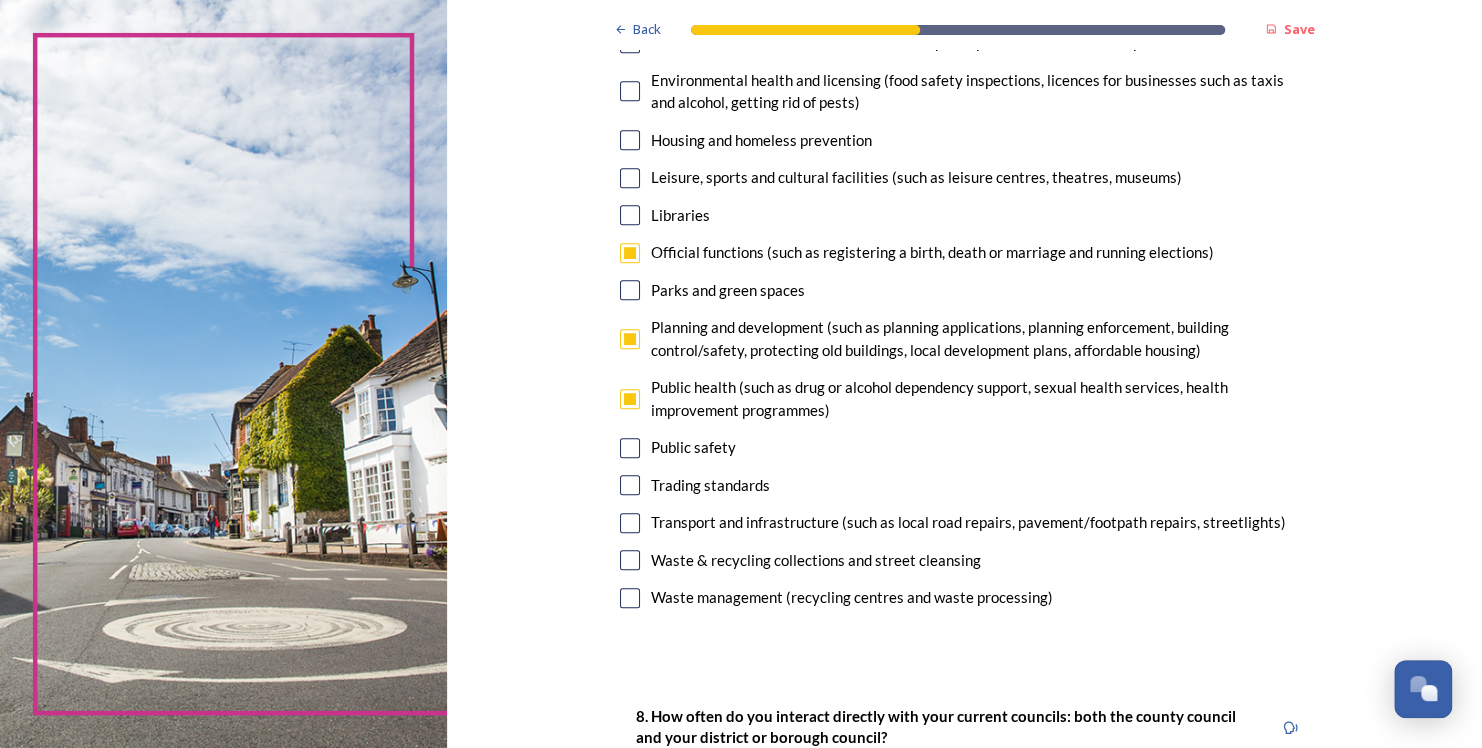 click at bounding box center [630, 560] 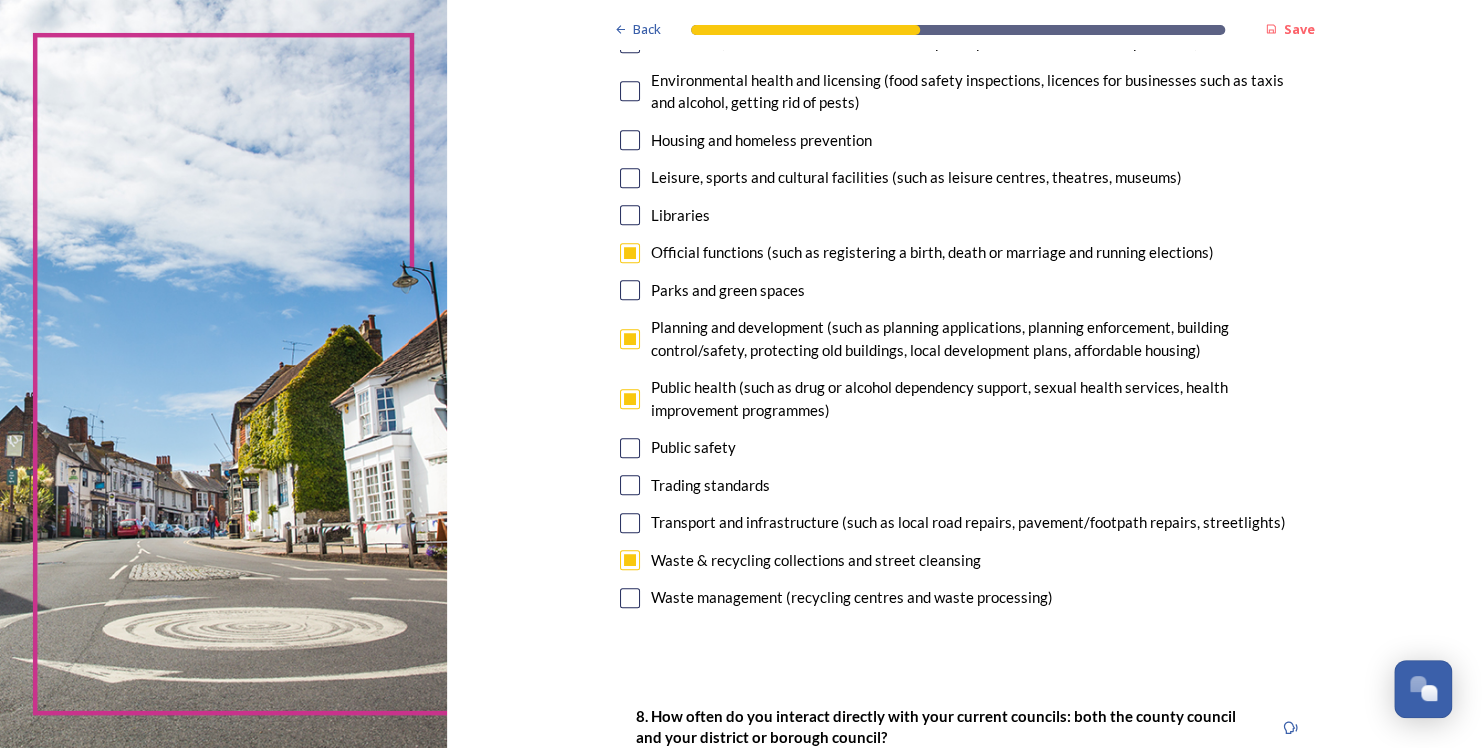 click at bounding box center [630, 598] 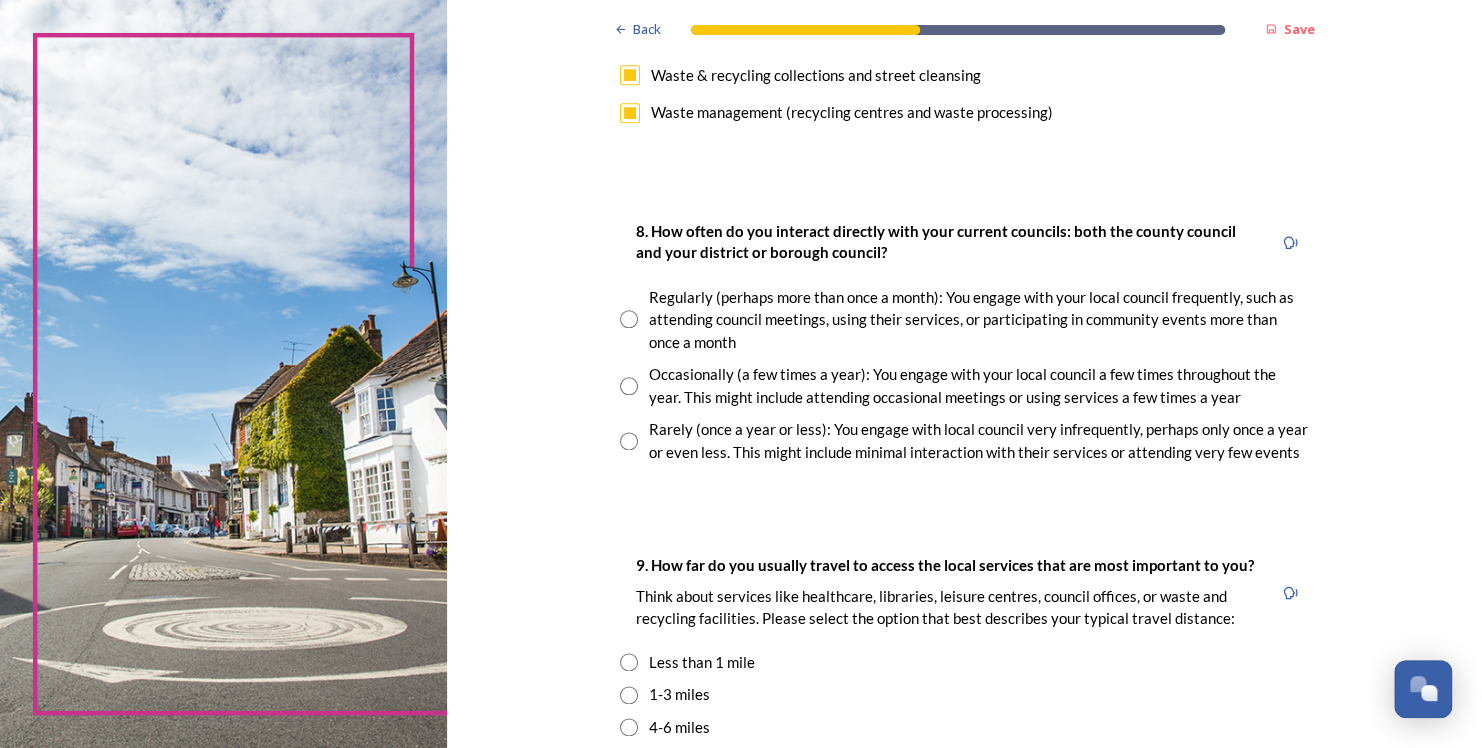 scroll, scrollTop: 977, scrollLeft: 0, axis: vertical 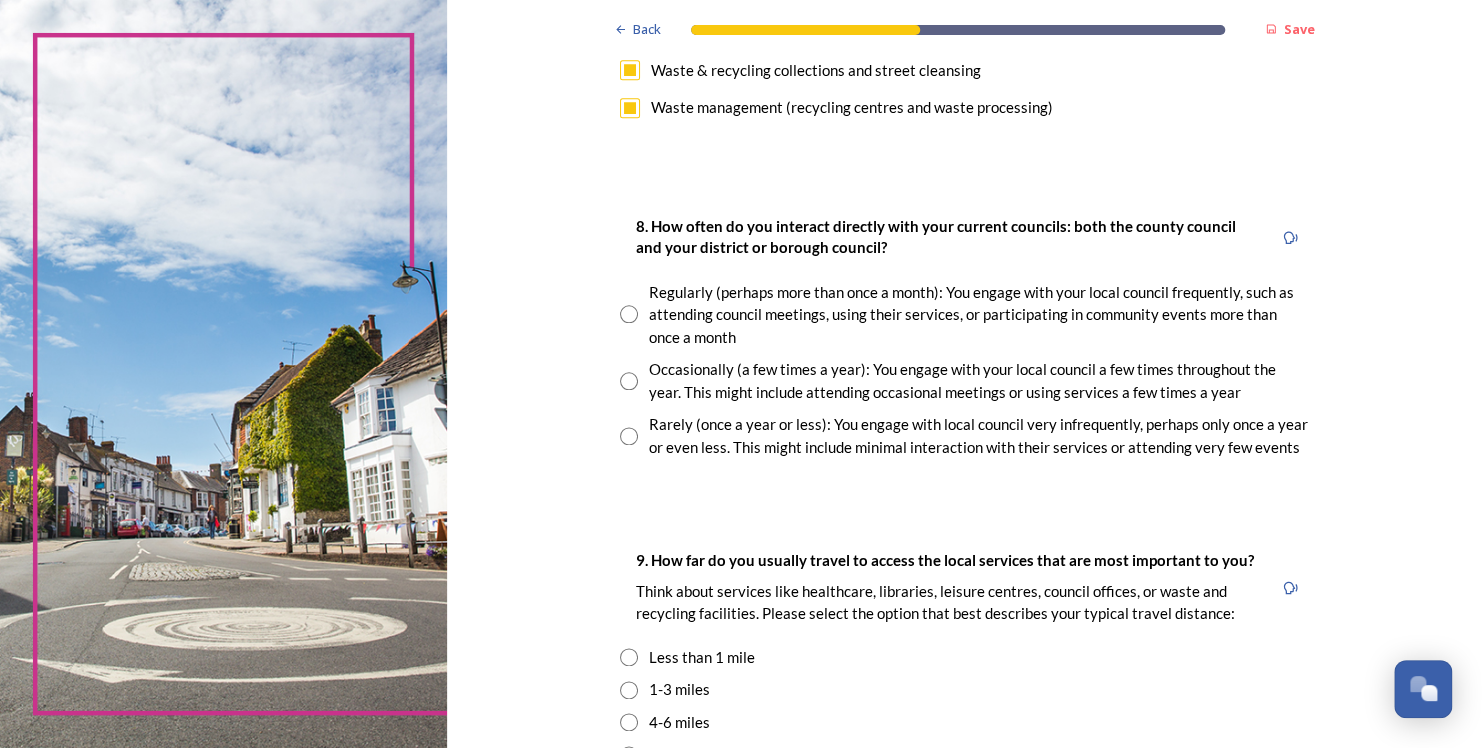 click at bounding box center [629, 314] 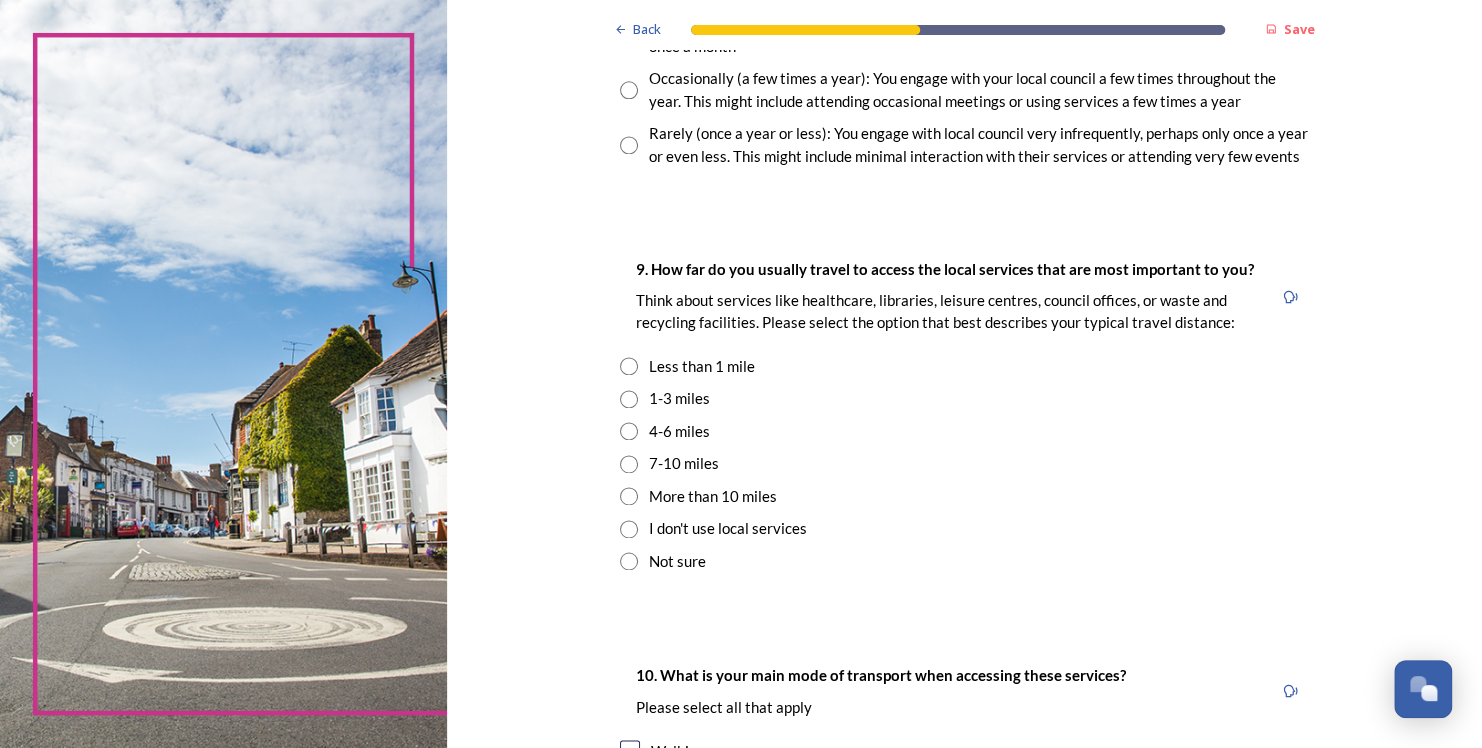 scroll, scrollTop: 1273, scrollLeft: 0, axis: vertical 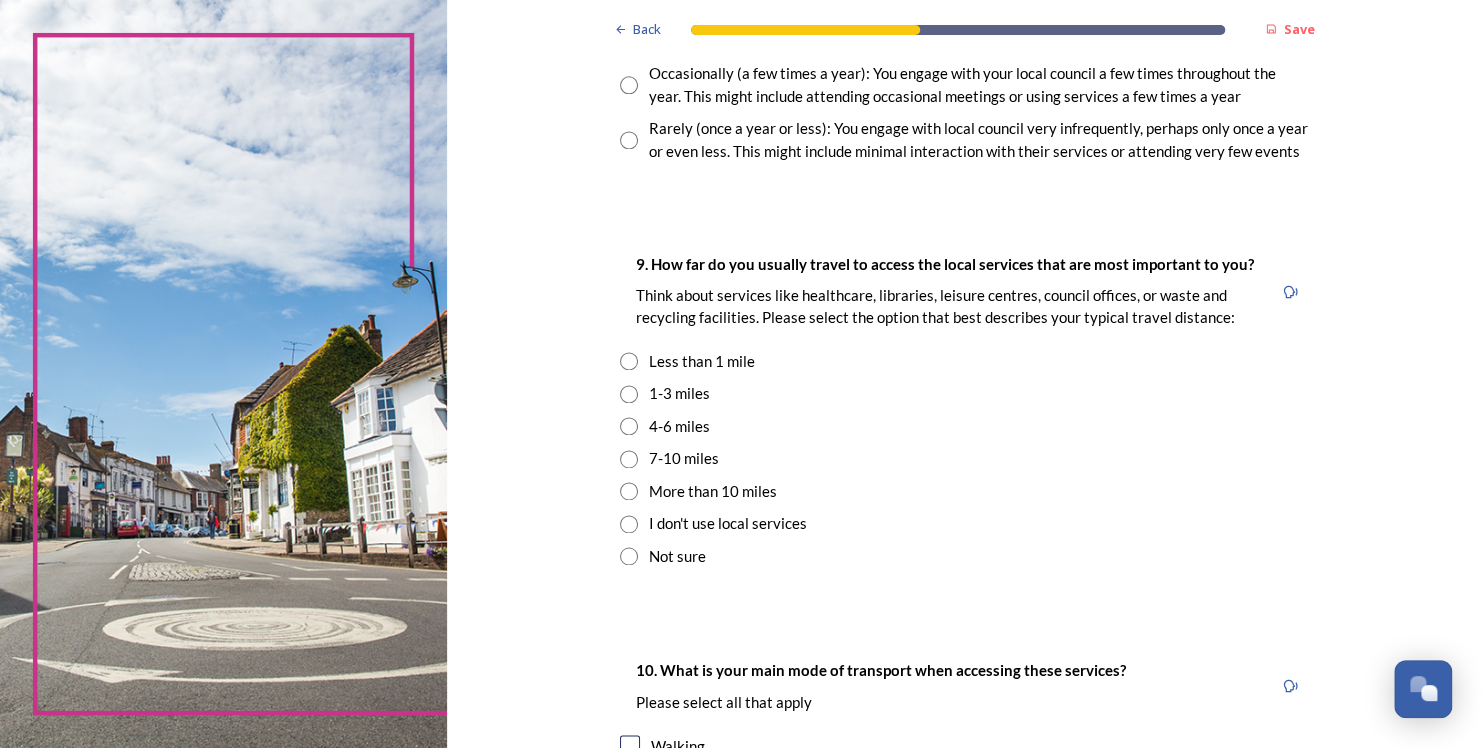 drag, startPoint x: 621, startPoint y: 419, endPoint x: 705, endPoint y: 457, distance: 92.19544 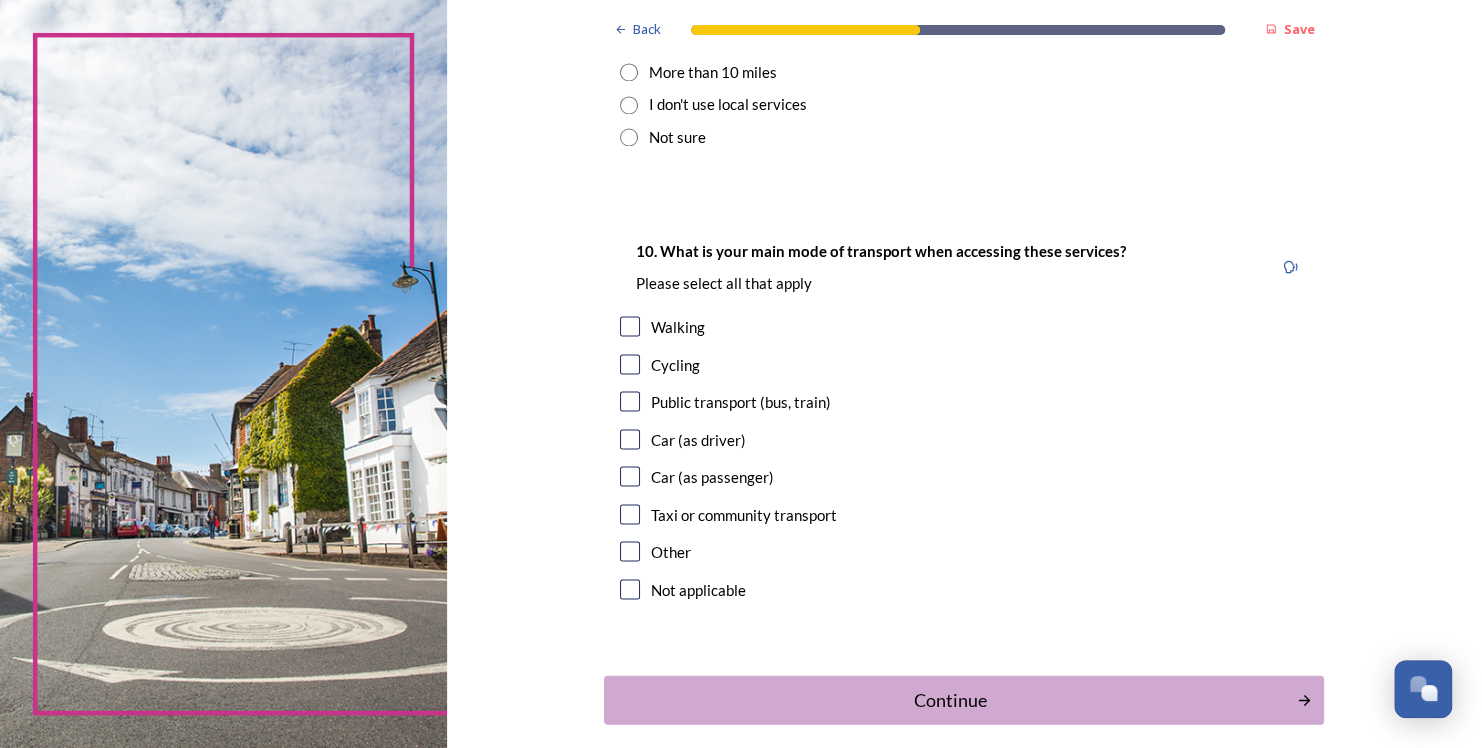 scroll, scrollTop: 1707, scrollLeft: 0, axis: vertical 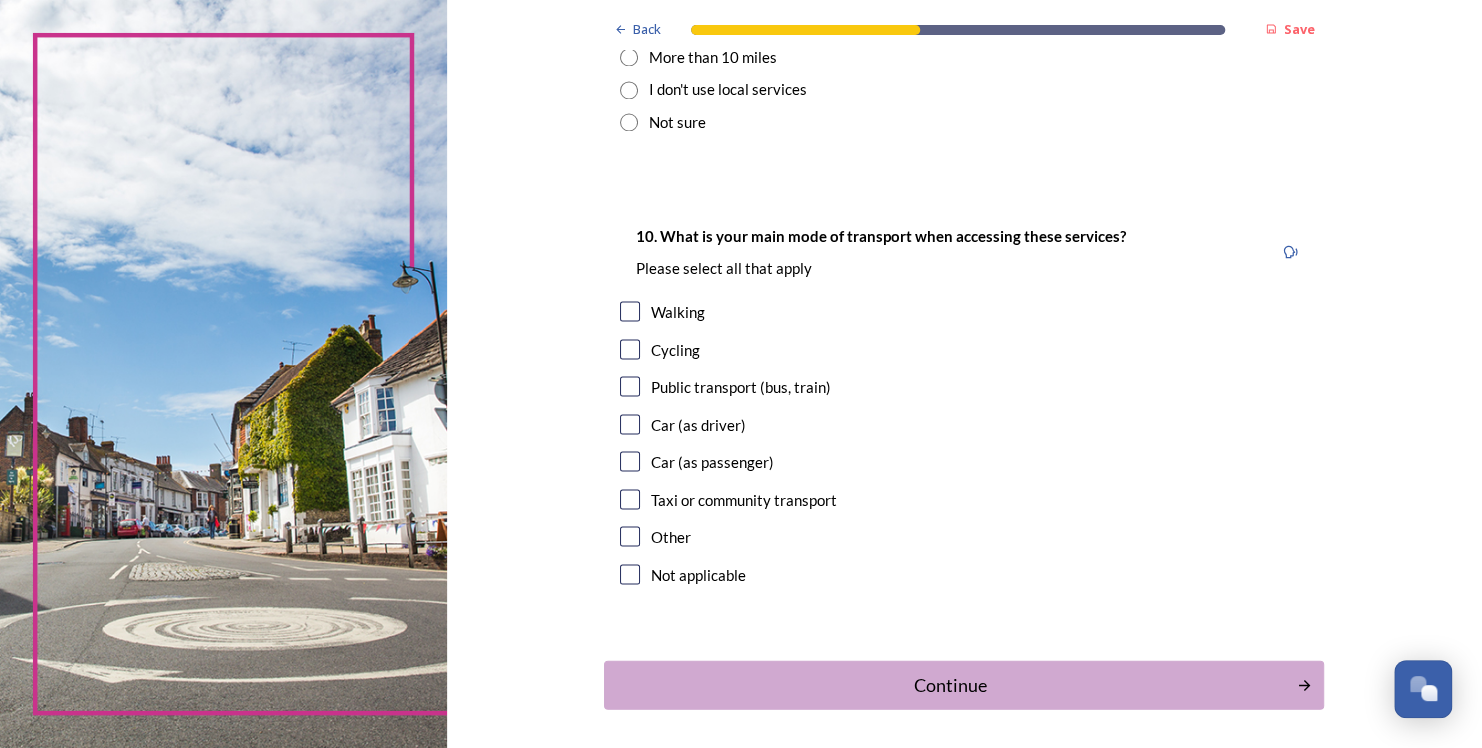 click at bounding box center [630, 424] 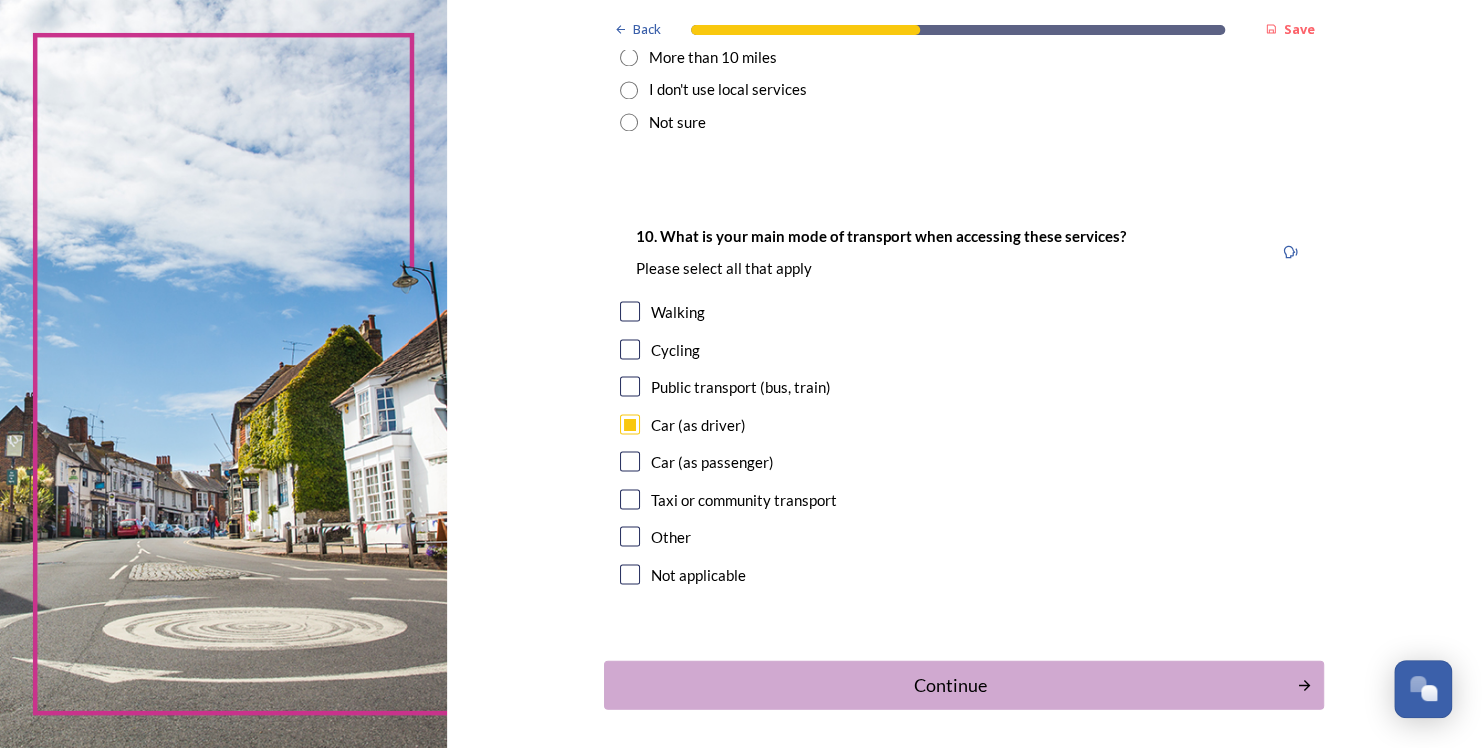 drag, startPoint x: 907, startPoint y: 675, endPoint x: 912, endPoint y: 689, distance: 14.866069 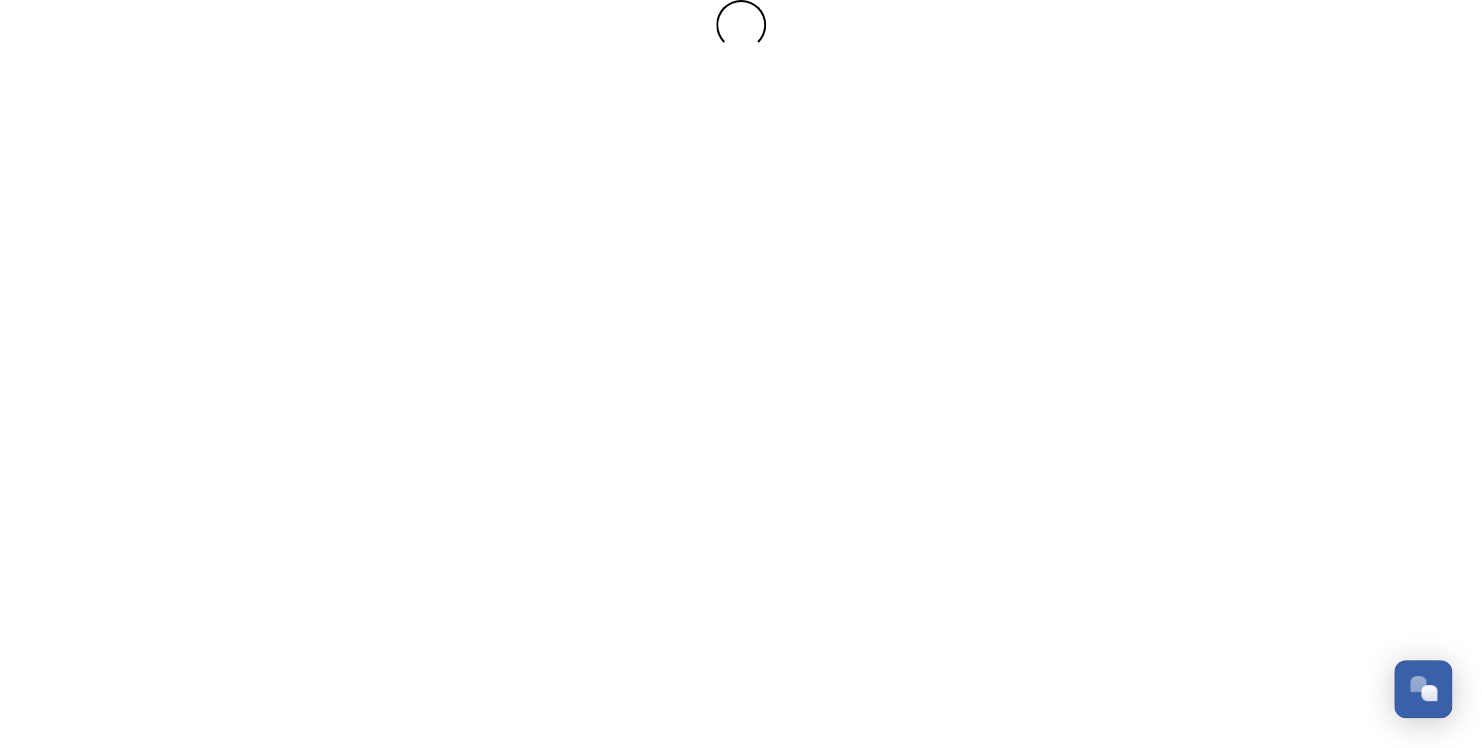 scroll, scrollTop: 0, scrollLeft: 0, axis: both 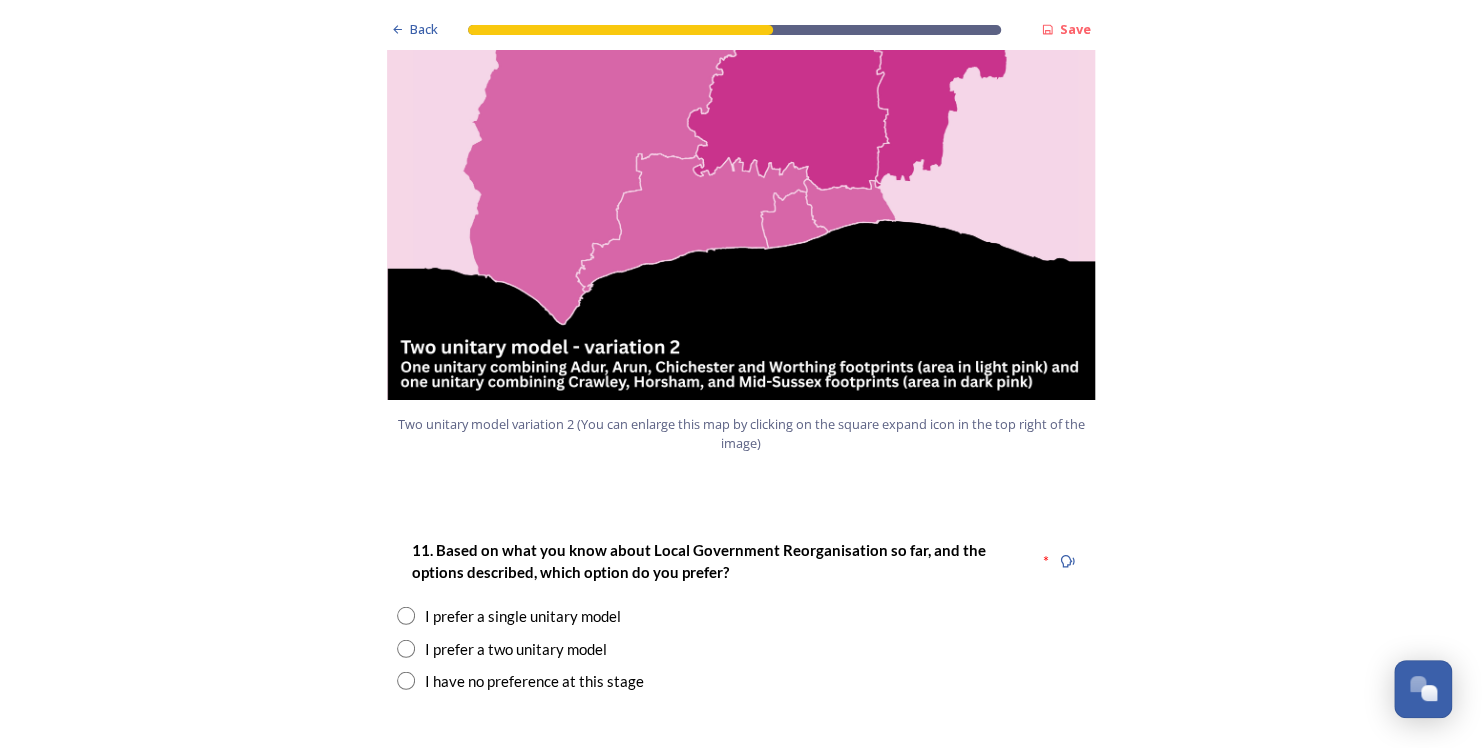 click at bounding box center [406, 616] 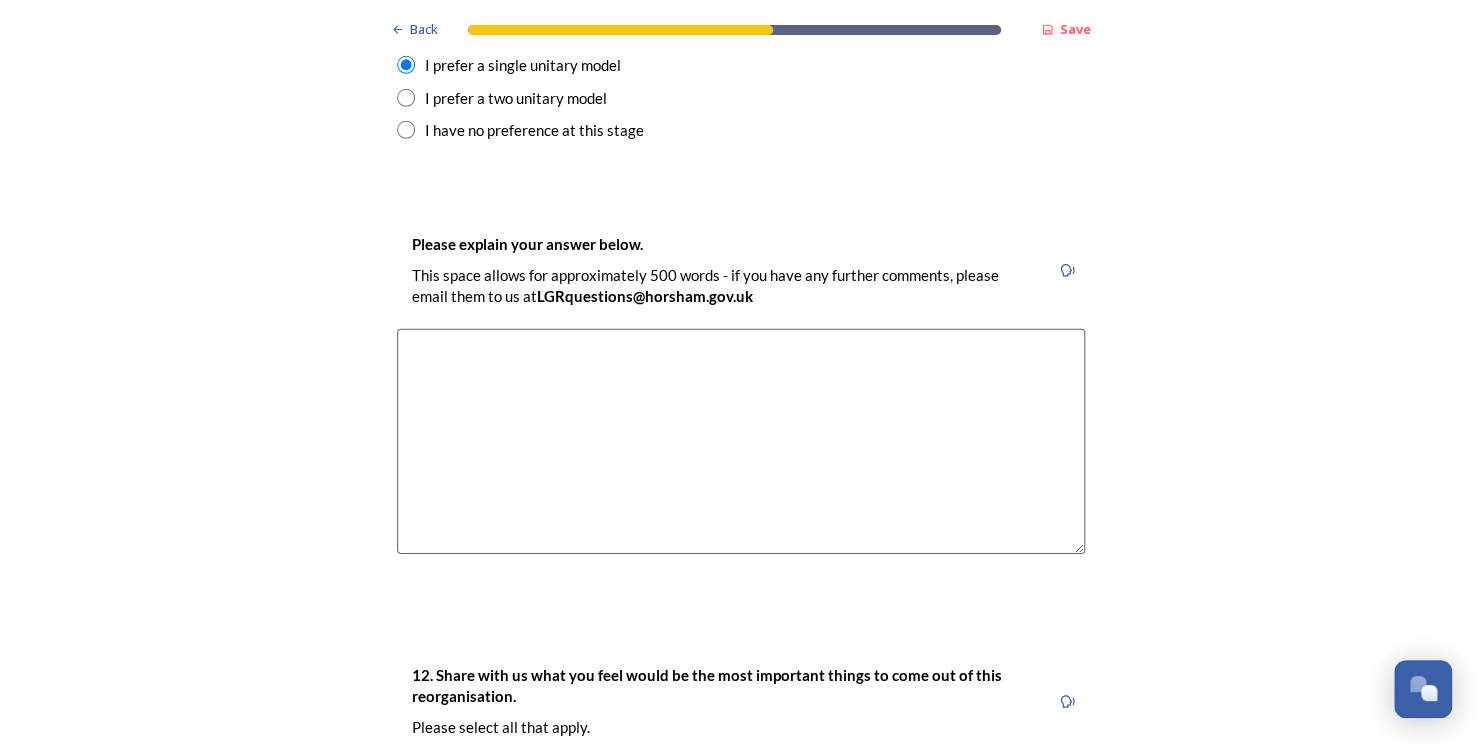 scroll, scrollTop: 2758, scrollLeft: 0, axis: vertical 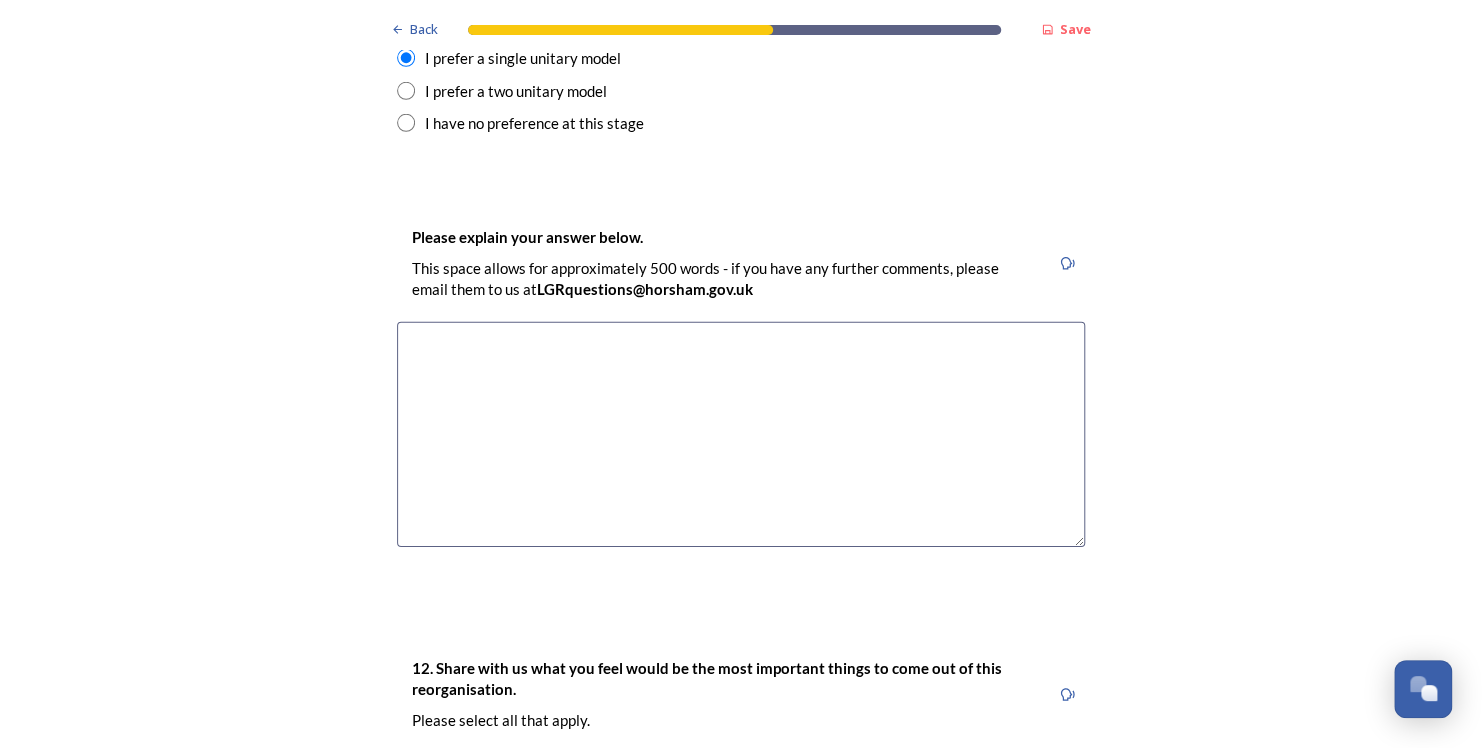 click at bounding box center [741, 434] 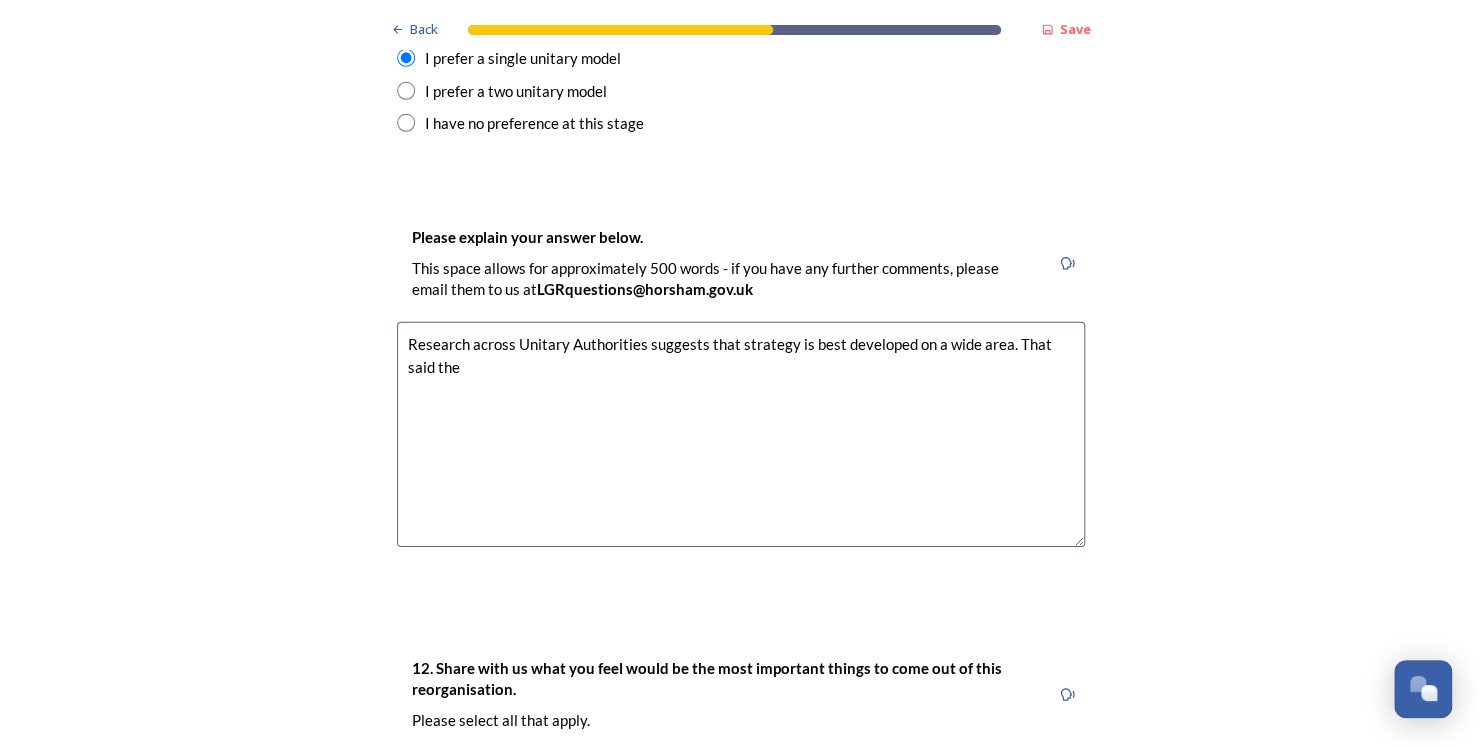 click on "Research across Unitary Authorities suggests that strategy is best developed on a wide area. That said the" at bounding box center [741, 434] 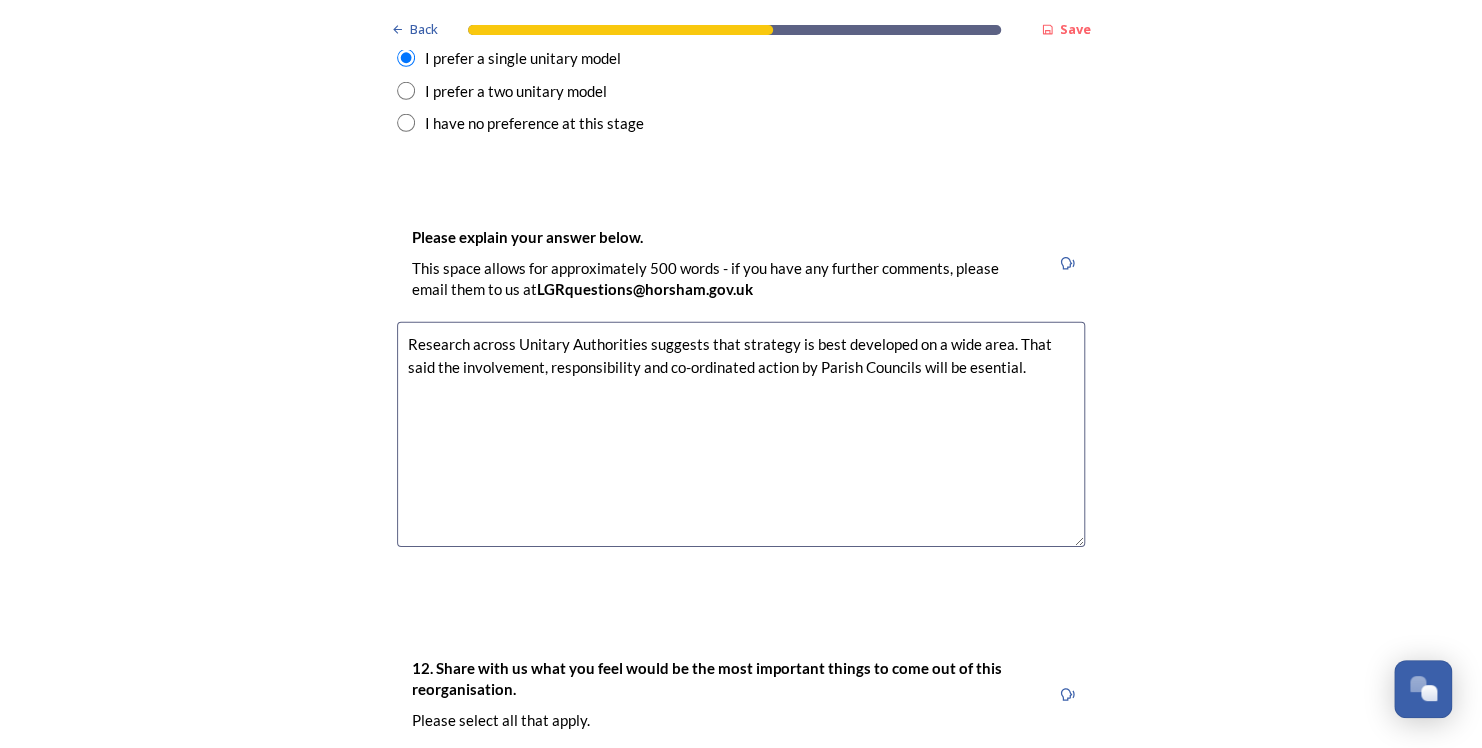 paste on ", the involvement, responsibility, and coordinated action by Parish Councils will be es" 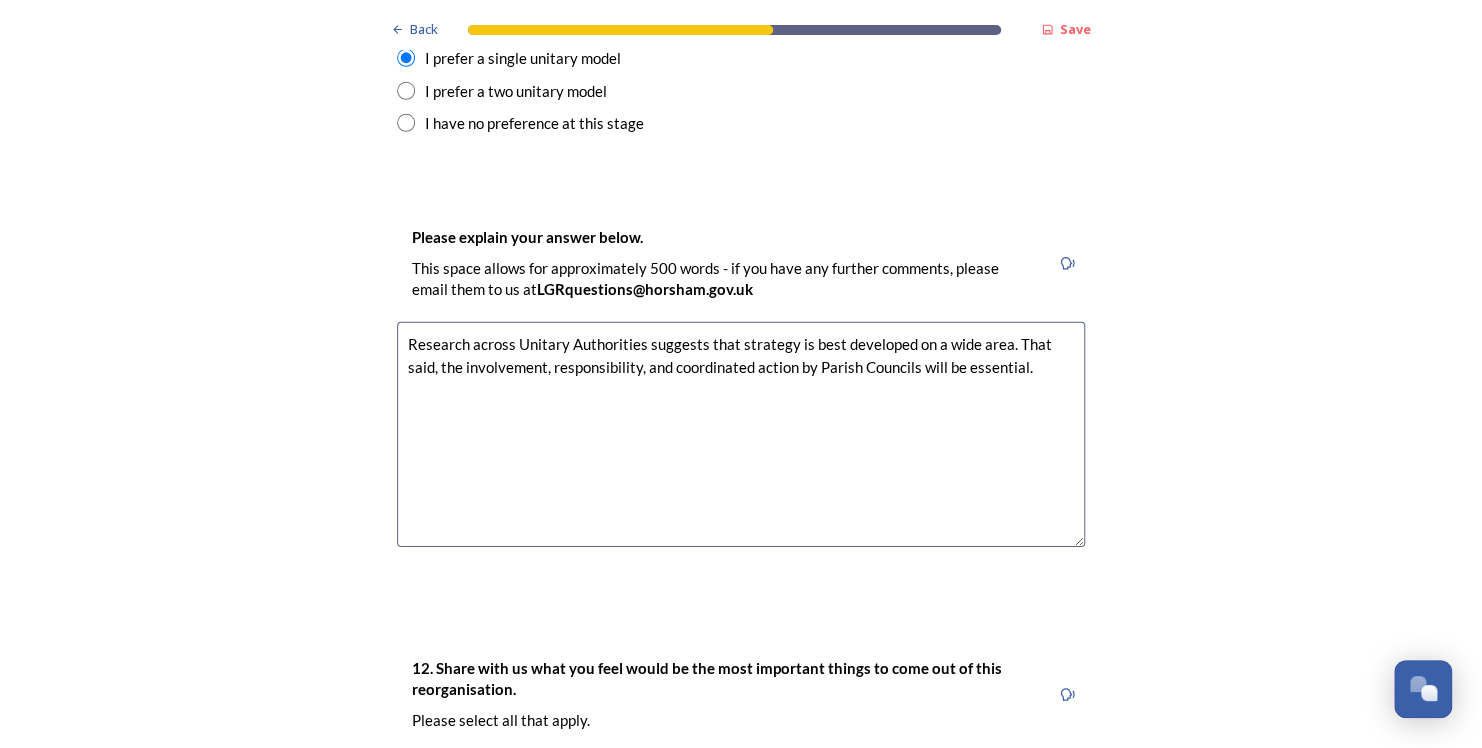 click on "Research across Unitary Authorities suggests that strategy is best developed on a wide area. That said, the involvement, responsibility, and coordinated action by Parish Councils will be essential." at bounding box center [741, 434] 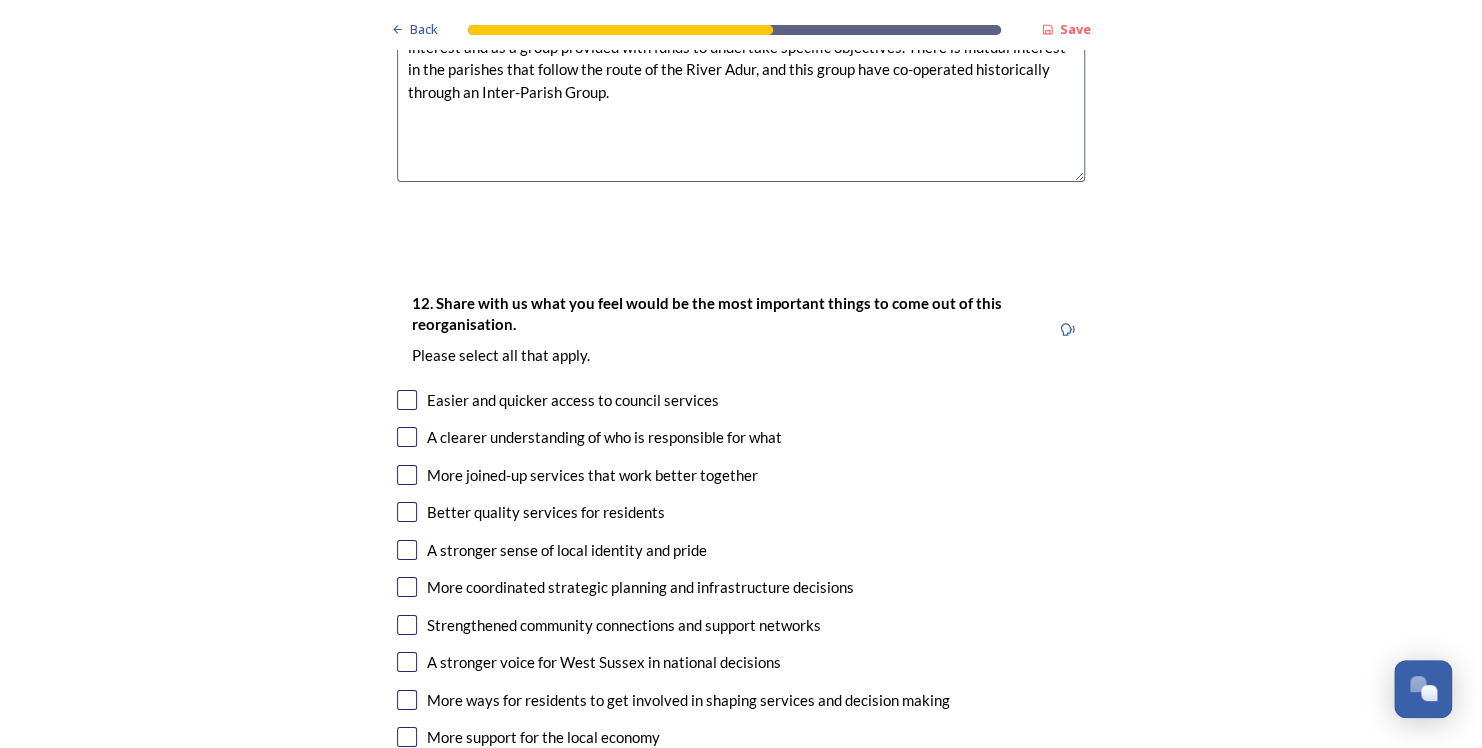 scroll, scrollTop: 3220, scrollLeft: 0, axis: vertical 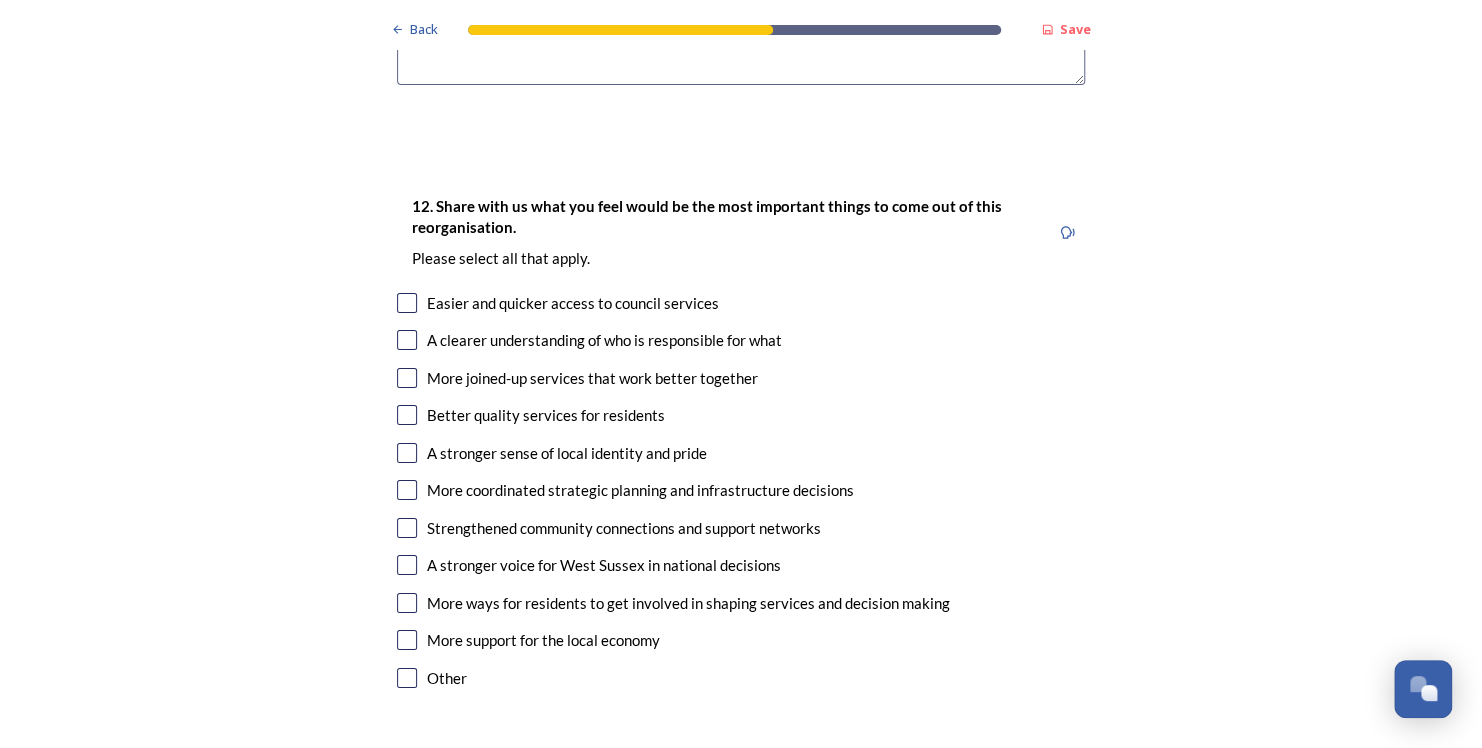 type on "Research across Unitary Authorities suggests that strategy is best developed on a wide scale. That said, the involvement, responsibility, and coordinated action by Parish Councils will be essential. Cornwall's experience is that parishes should remain but function within specific areas of mutual interest and as a group provided with funds to undertake specific objectives. There is mutual interest in the parishes that follow the route of the River Adur, and this group have co-operated historically through an Inter-Parish Group." 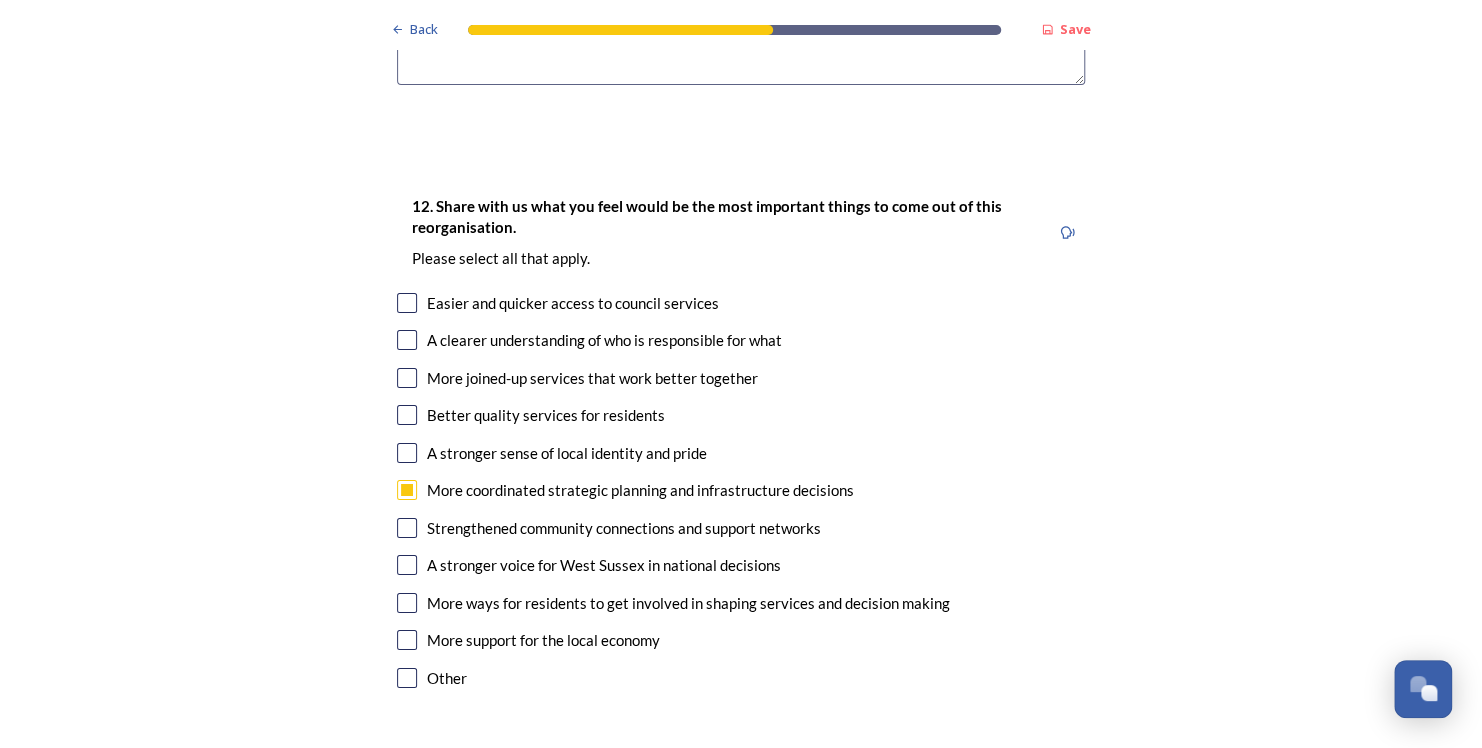 click at bounding box center [407, 565] 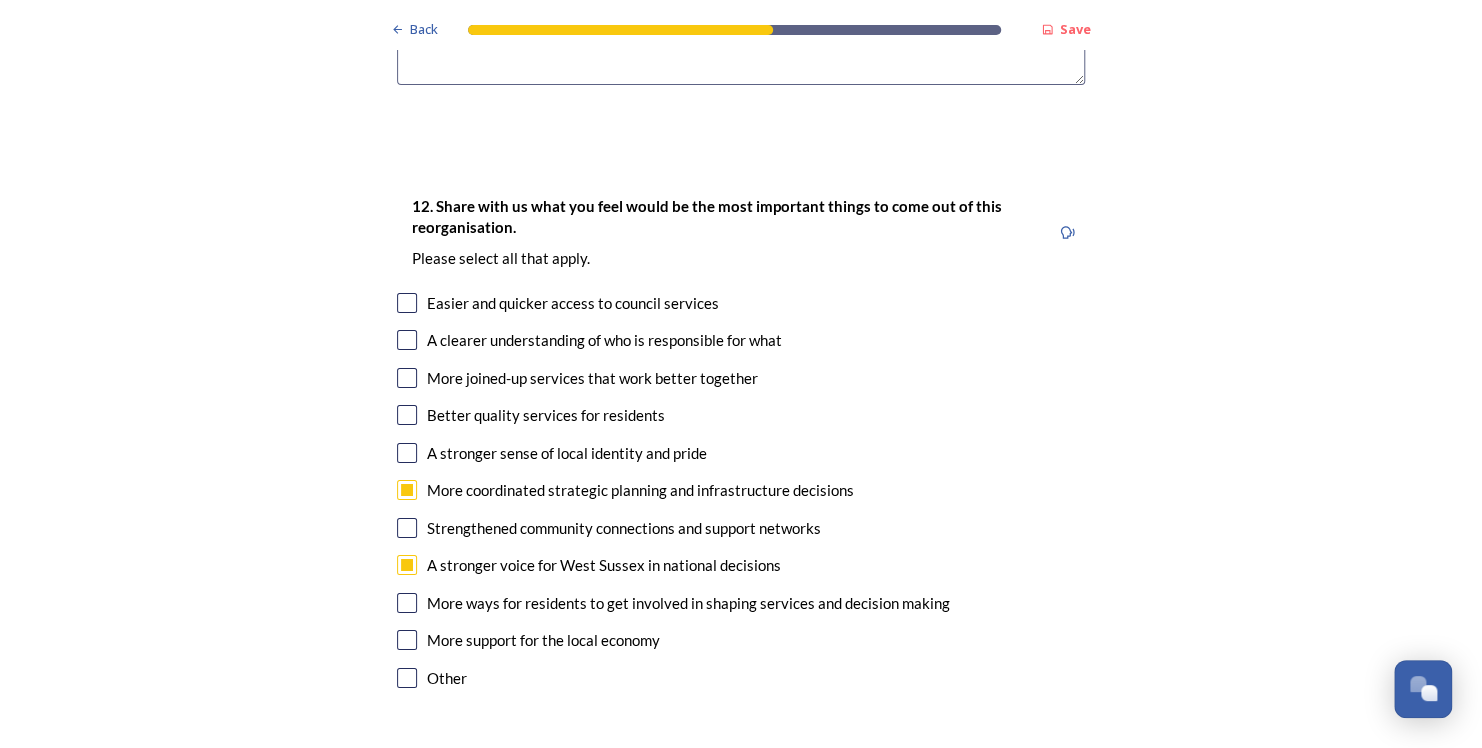 click at bounding box center (407, 378) 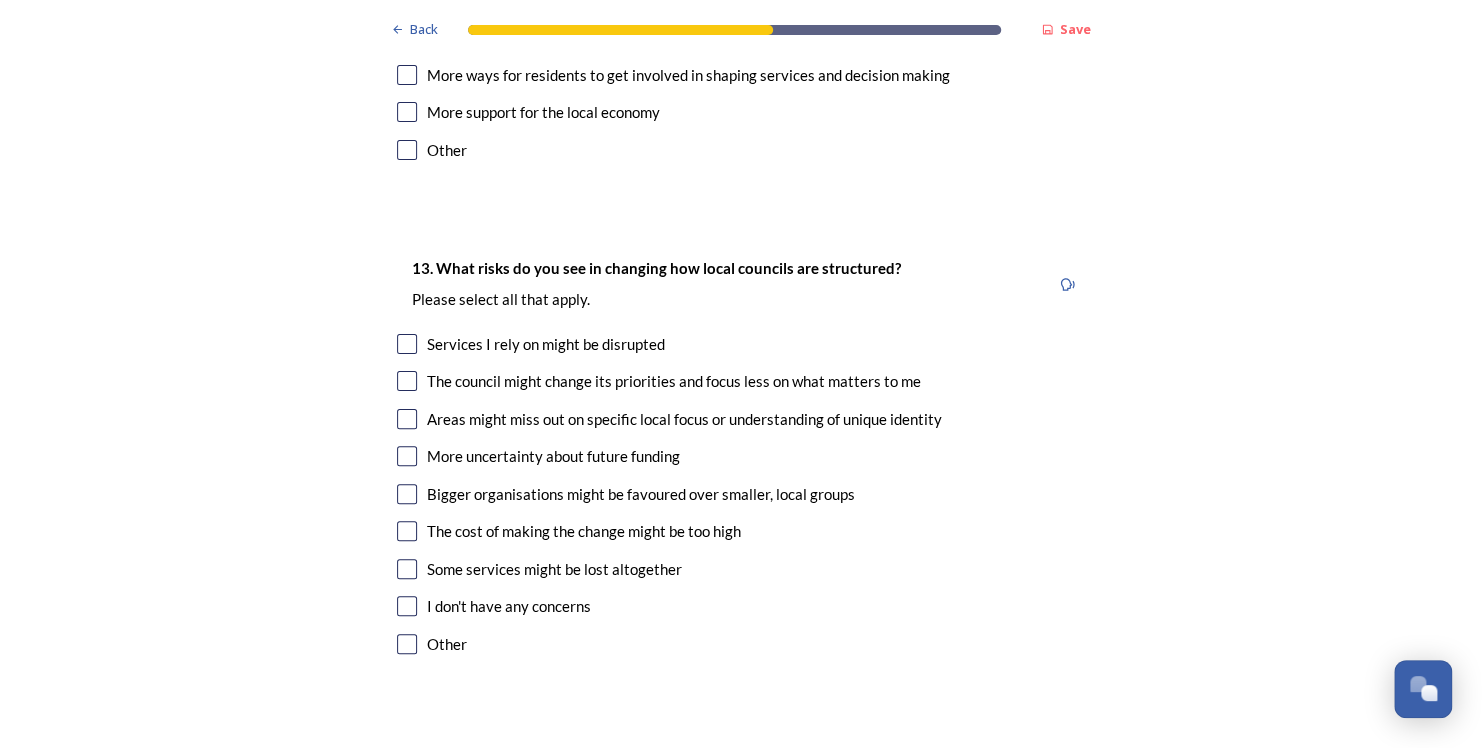 scroll, scrollTop: 3823, scrollLeft: 0, axis: vertical 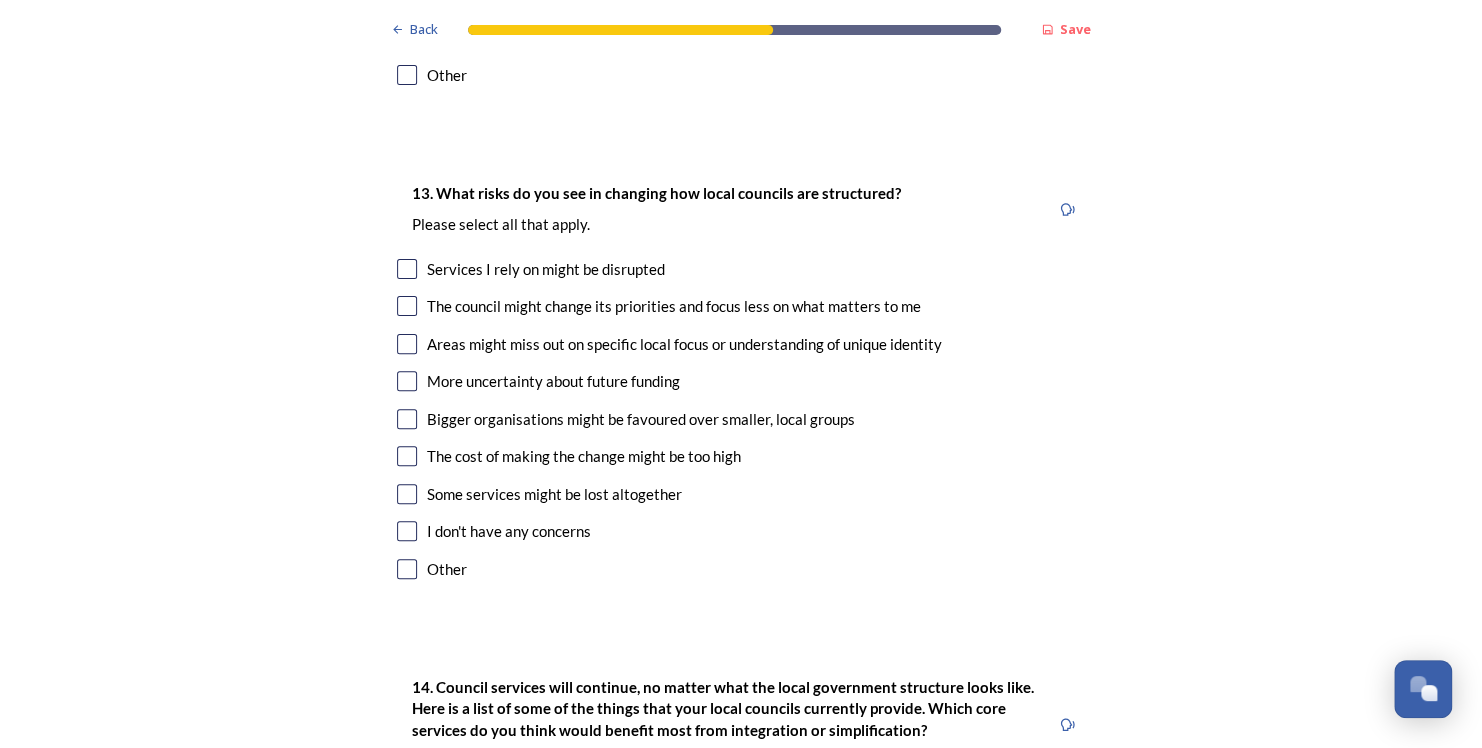 click at bounding box center [407, 494] 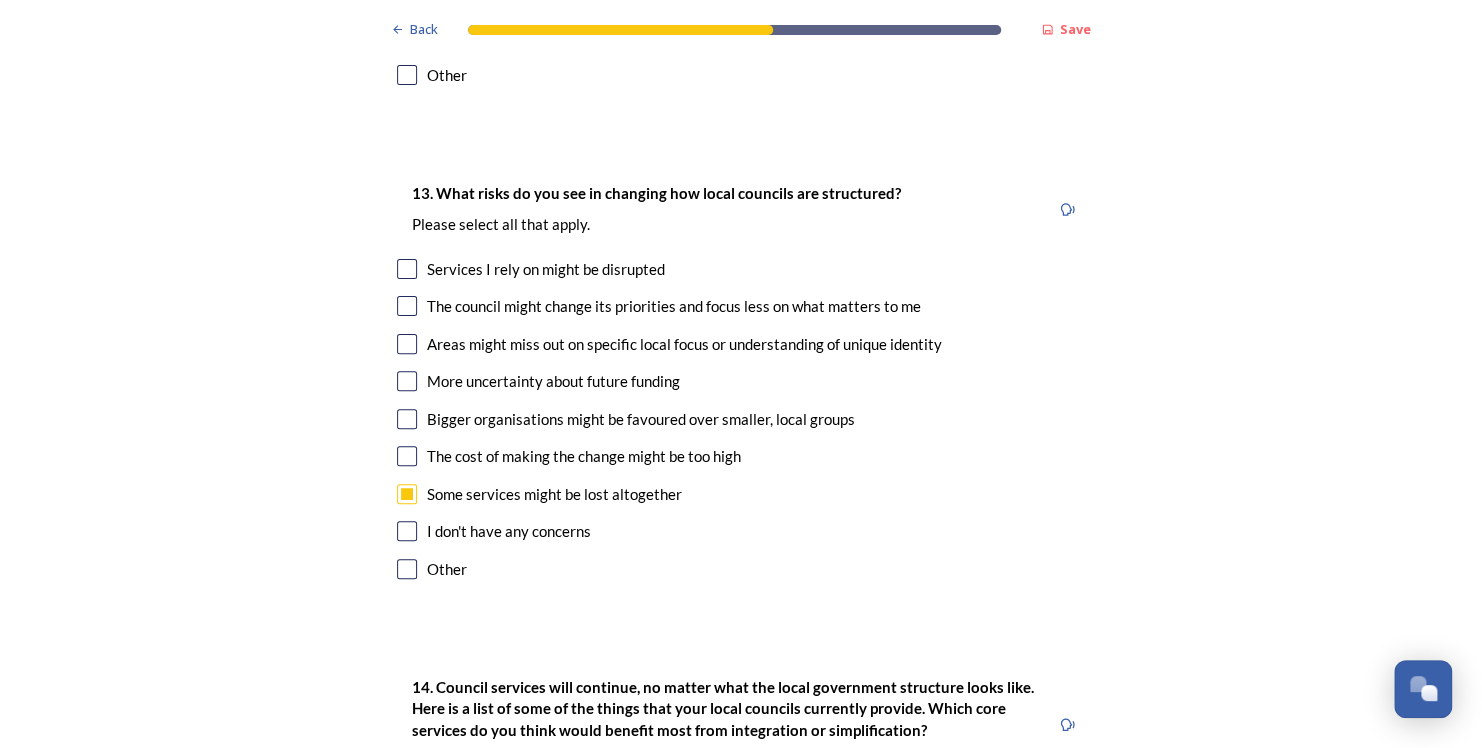 click at bounding box center [407, 569] 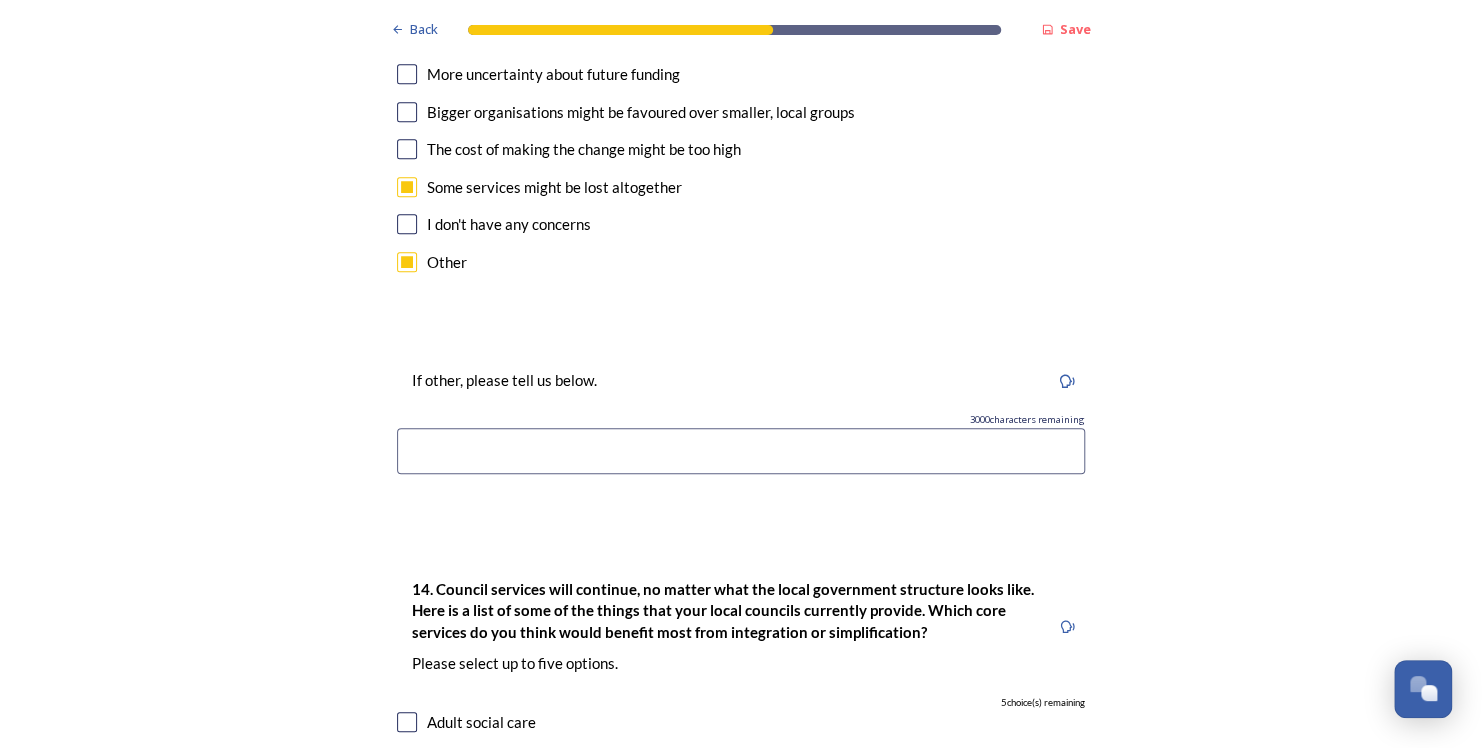 scroll, scrollTop: 4184, scrollLeft: 0, axis: vertical 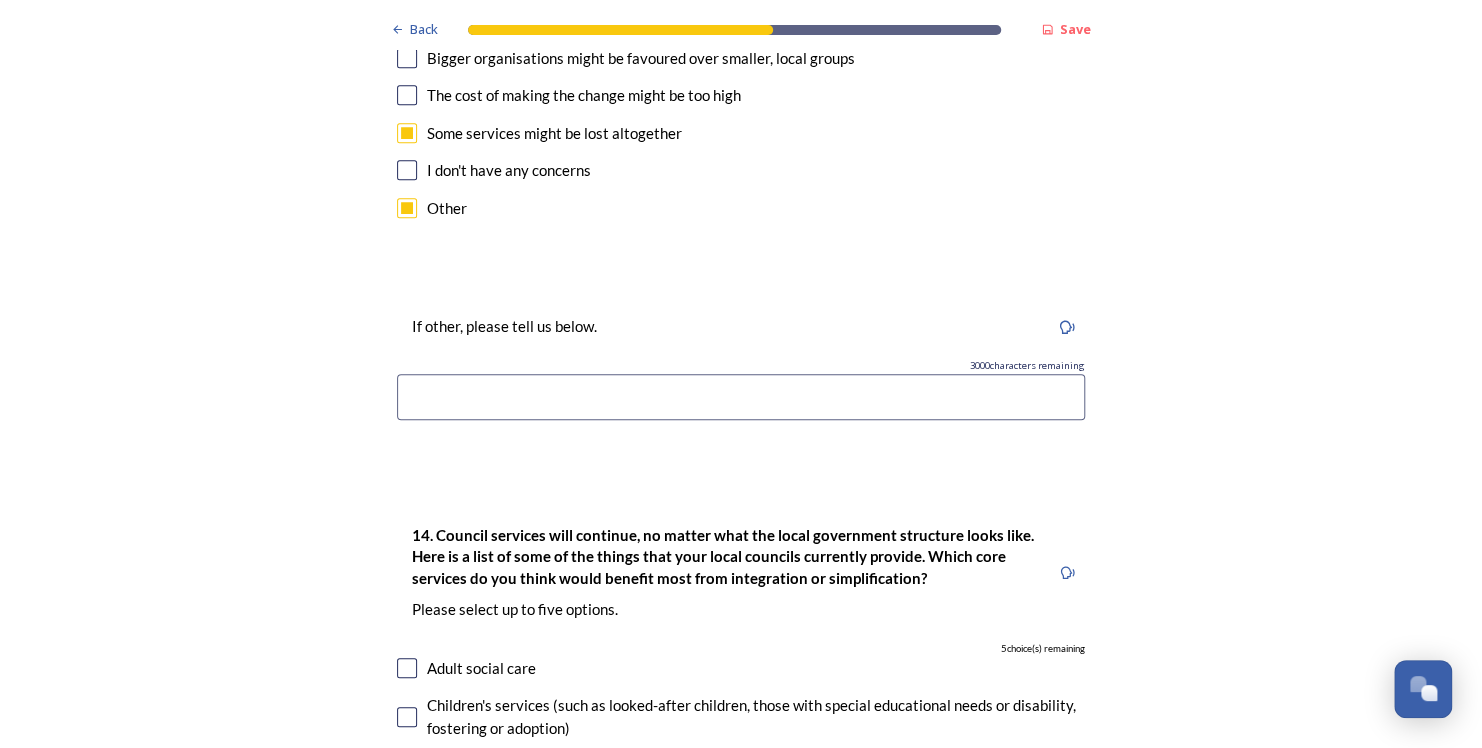 click at bounding box center [741, 397] 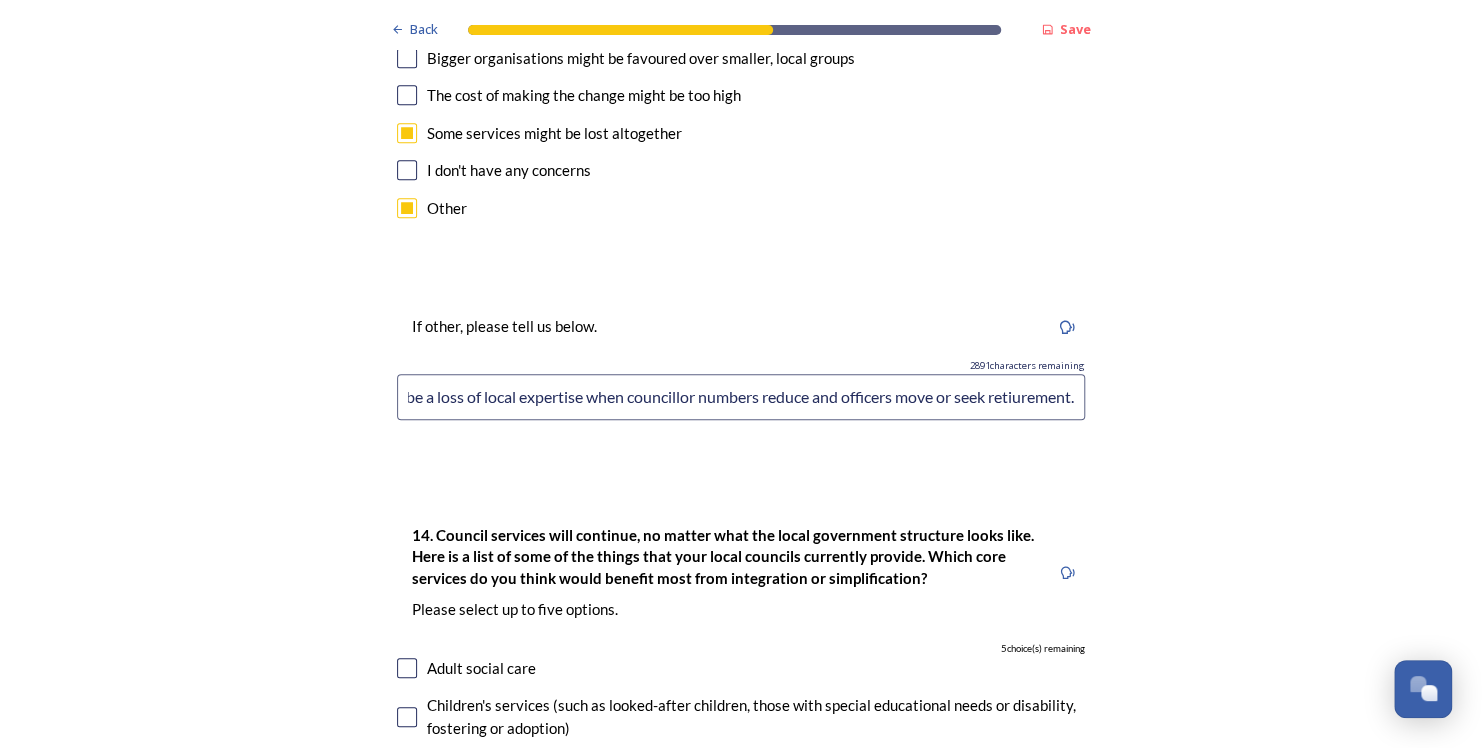 scroll, scrollTop: 0, scrollLeft: 90, axis: horizontal 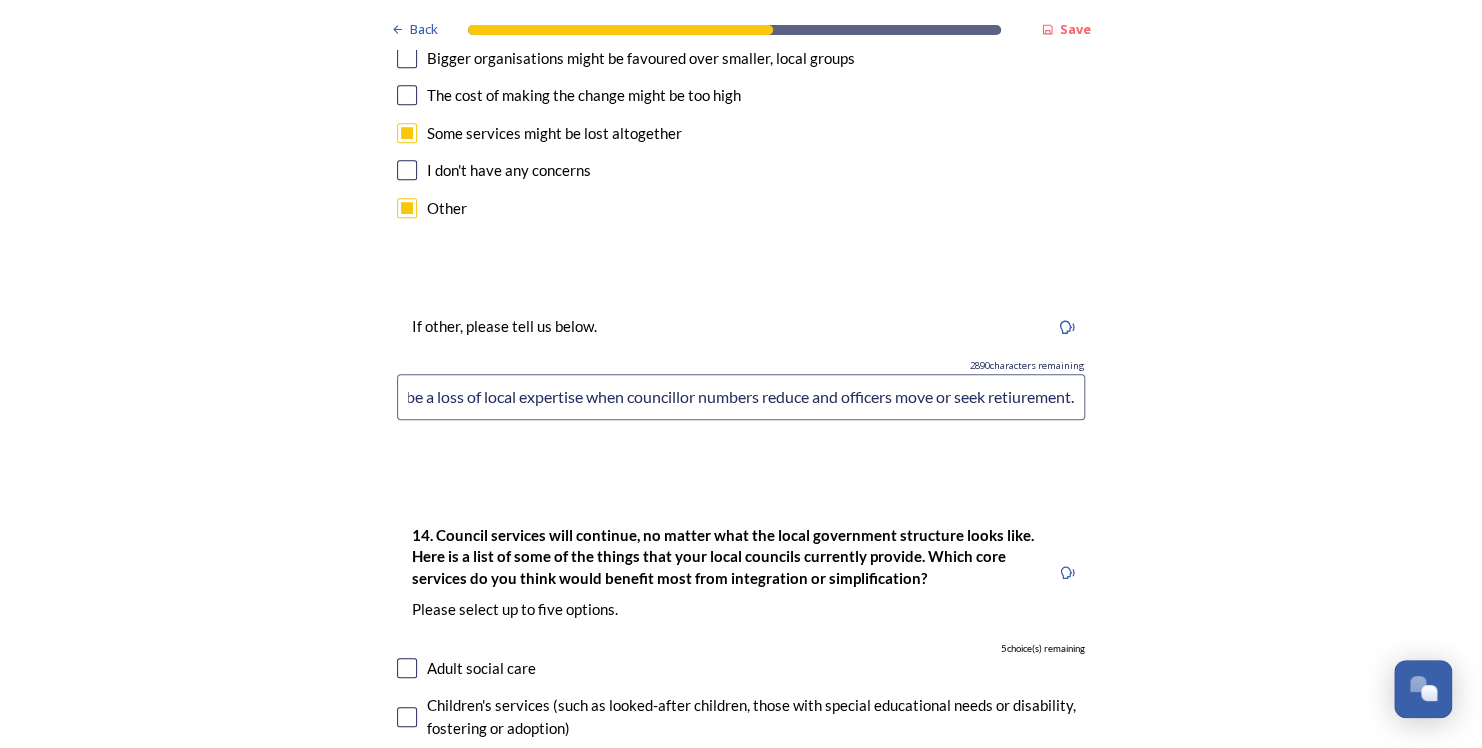 click on "There will be a loss of local expertise when councillor numbers reduce and officers move or seek retiurement." at bounding box center [741, 397] 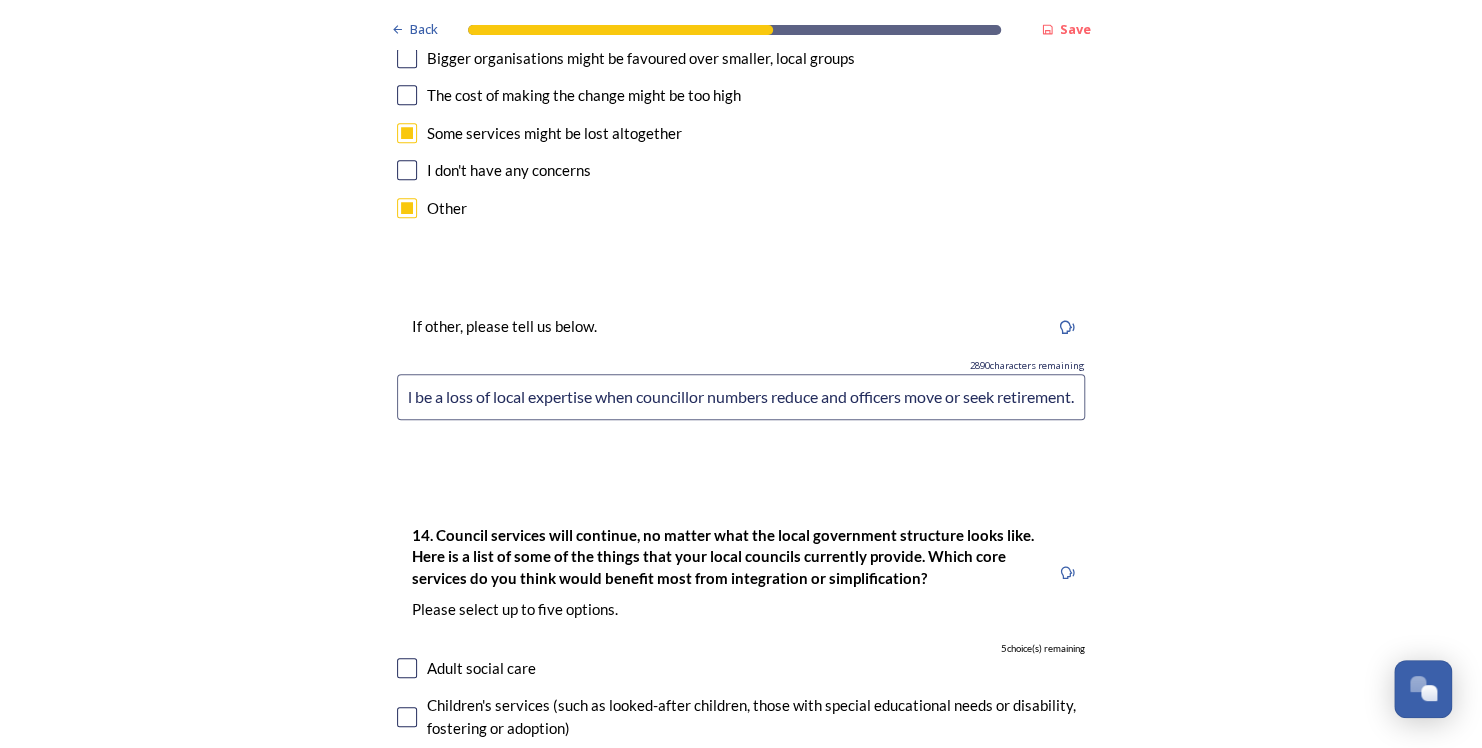 scroll, scrollTop: 0, scrollLeft: 81, axis: horizontal 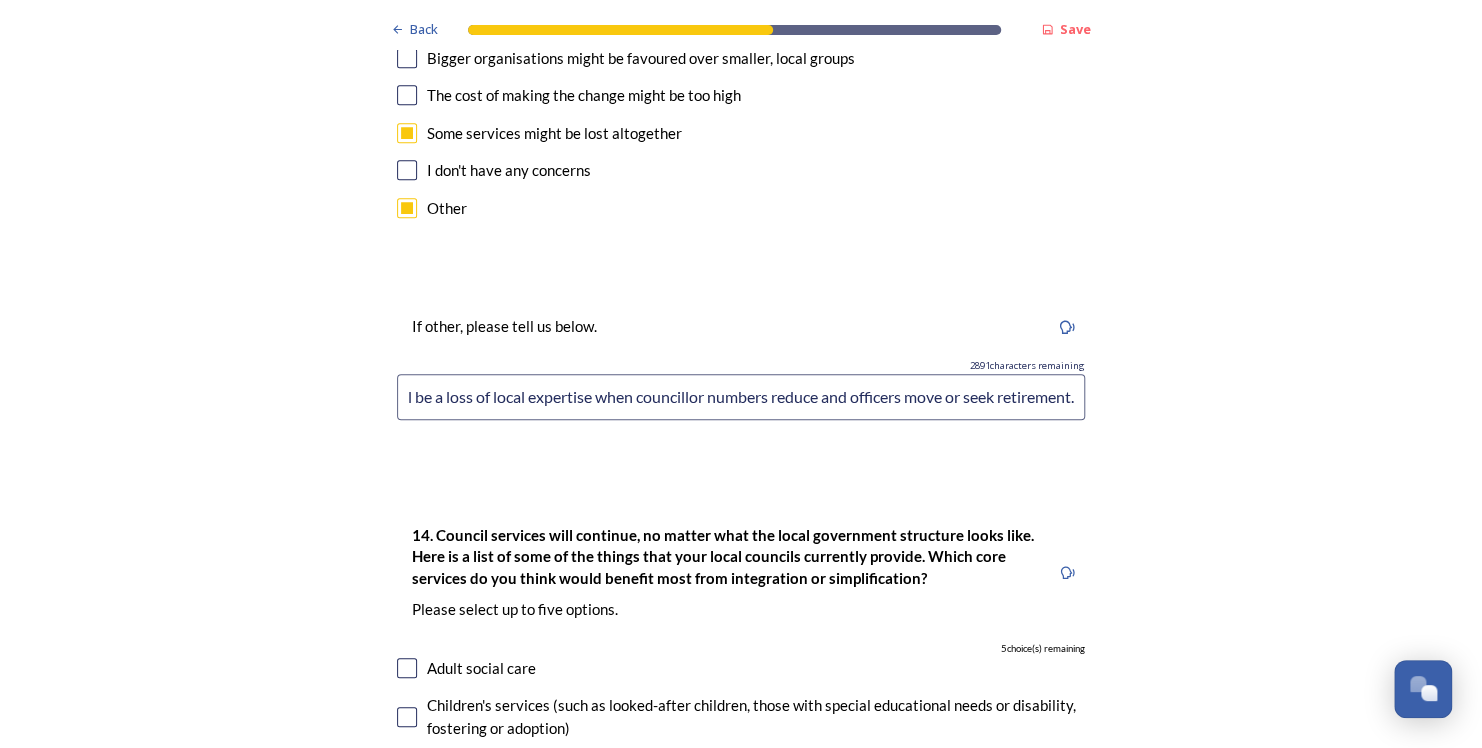 click on "There will be a loss of local expertise when councillor numbers reduce and officers move or seek retirement." at bounding box center (741, 397) 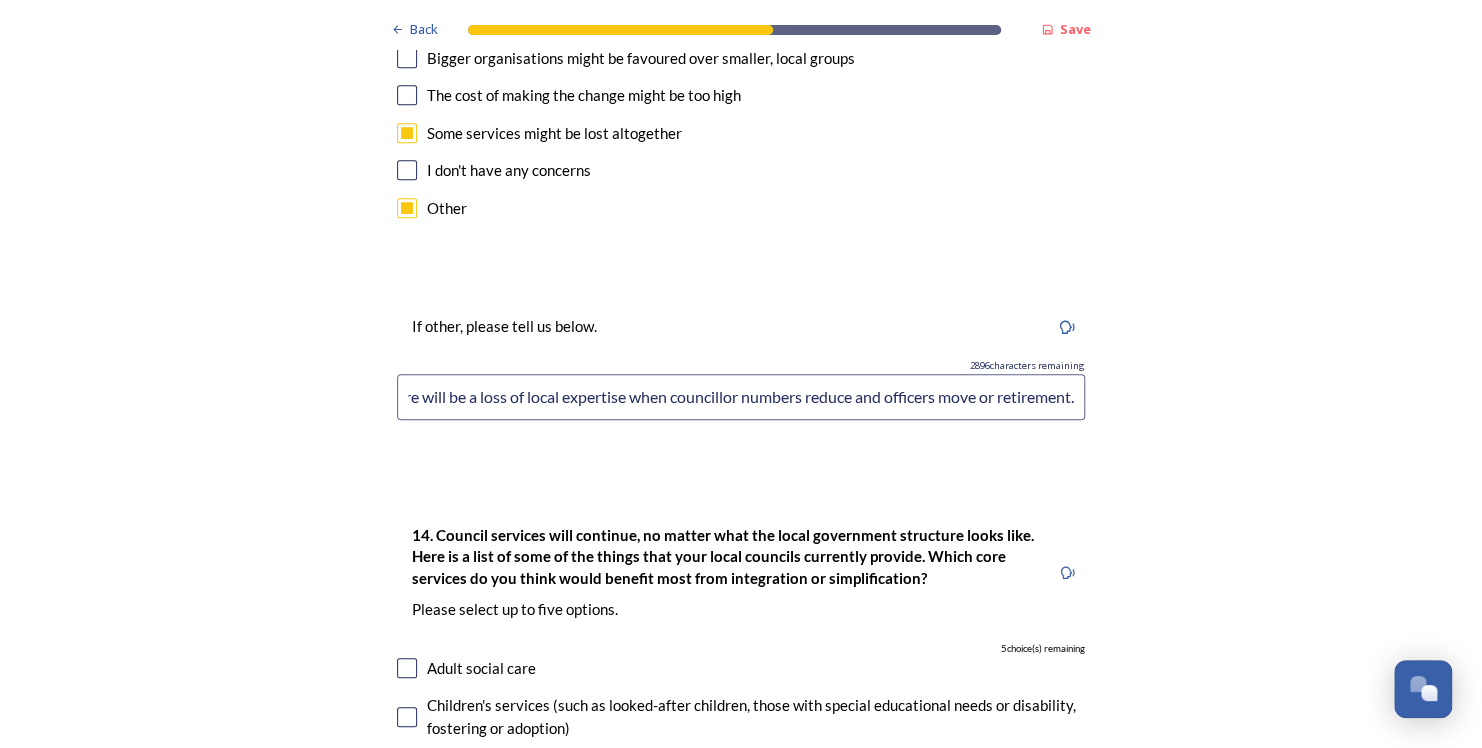 scroll, scrollTop: 0, scrollLeft: 46, axis: horizontal 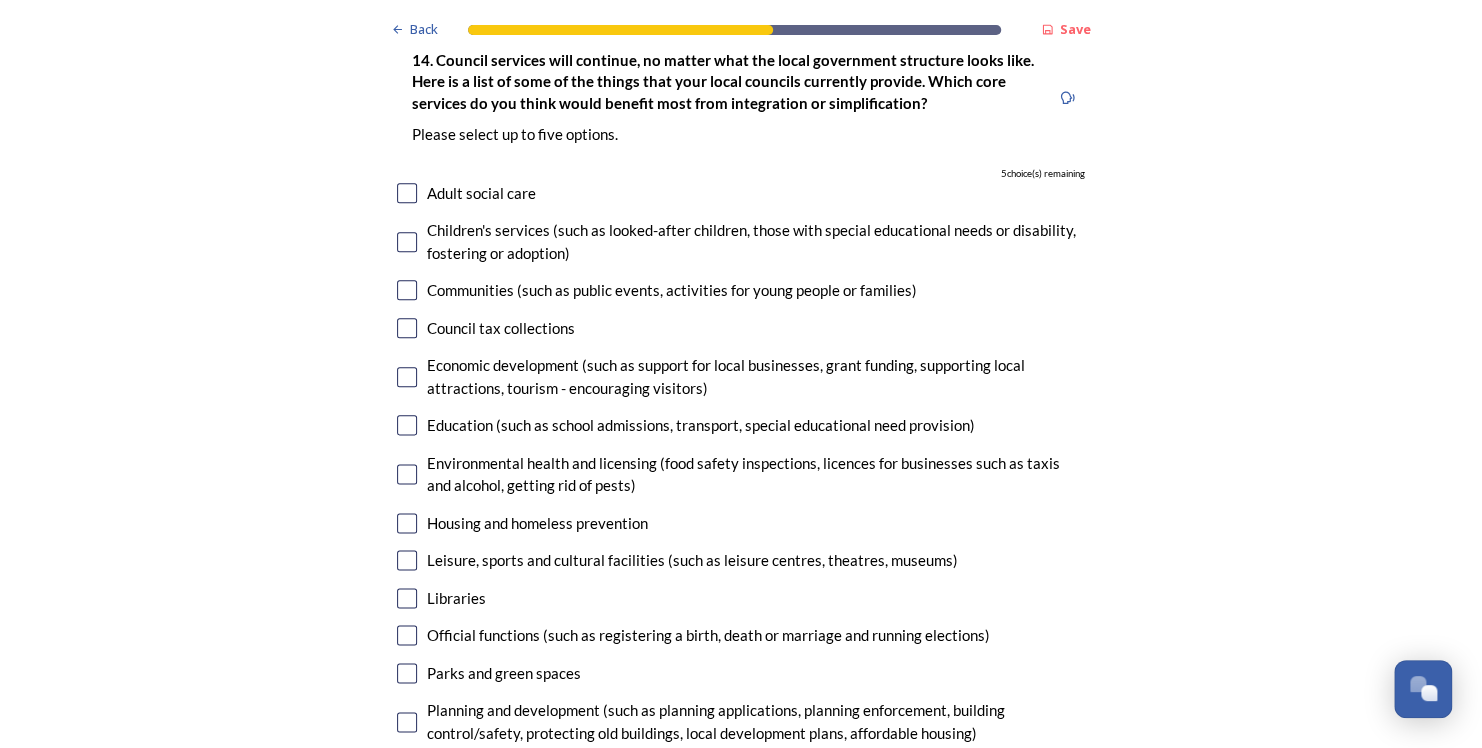 type on "There will be a loss of local expertise when councillor numbers reduce and officers move or retire." 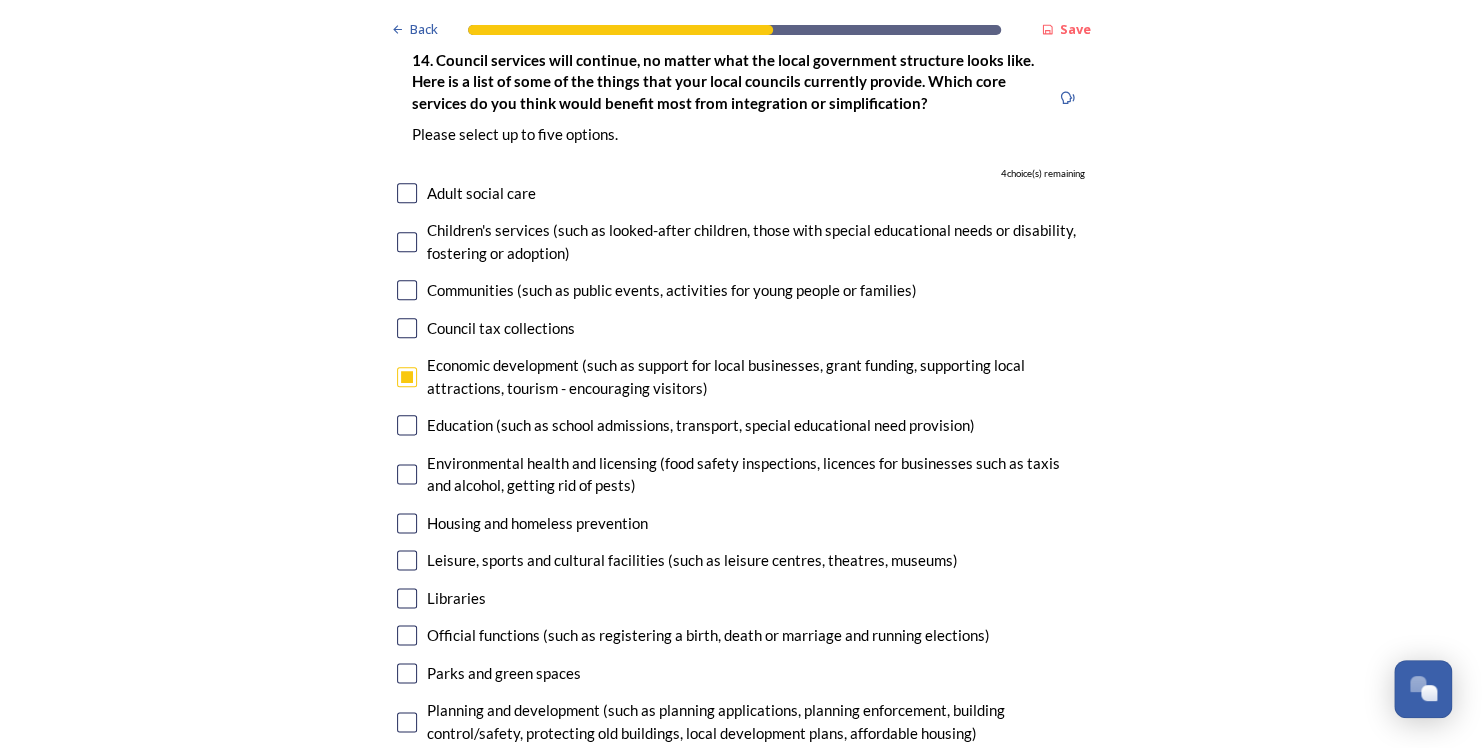click at bounding box center [407, 523] 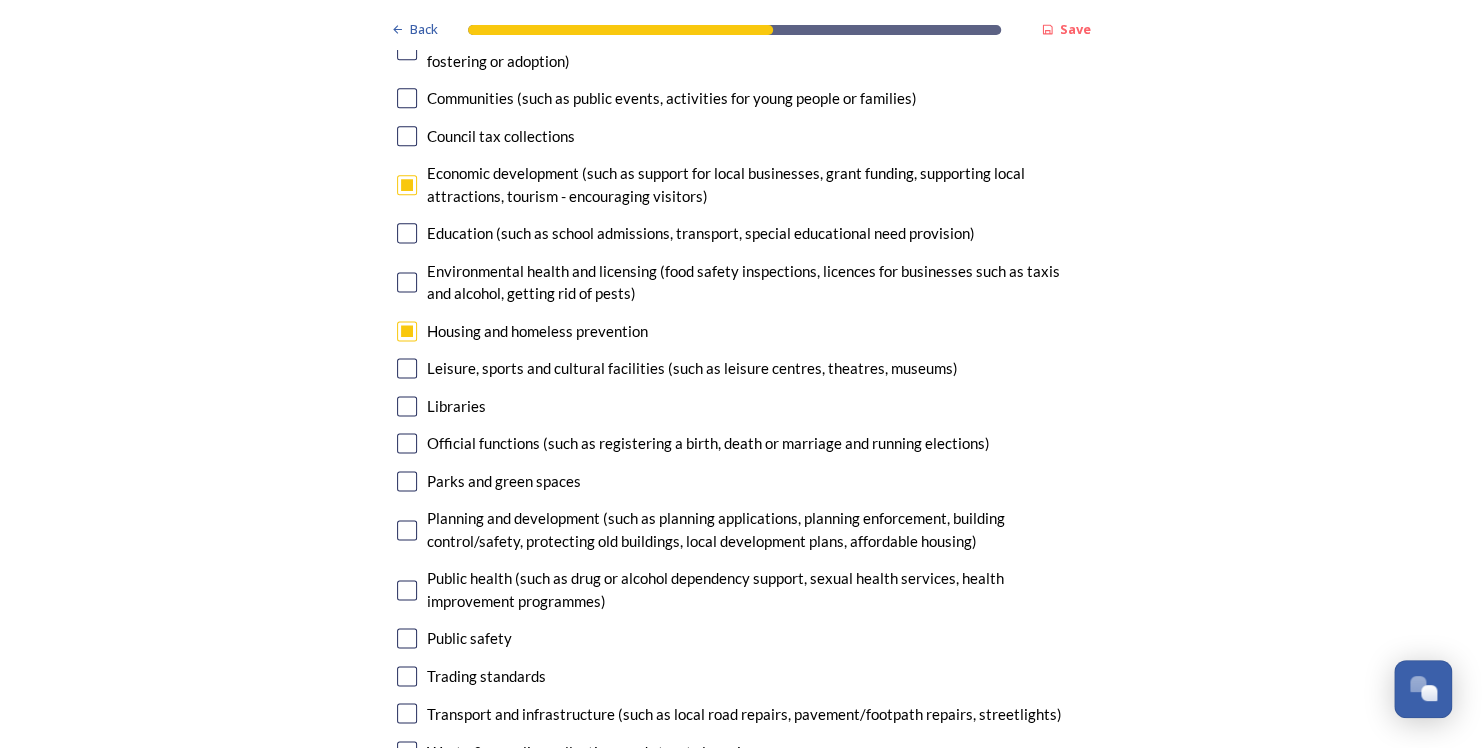 scroll, scrollTop: 4951, scrollLeft: 0, axis: vertical 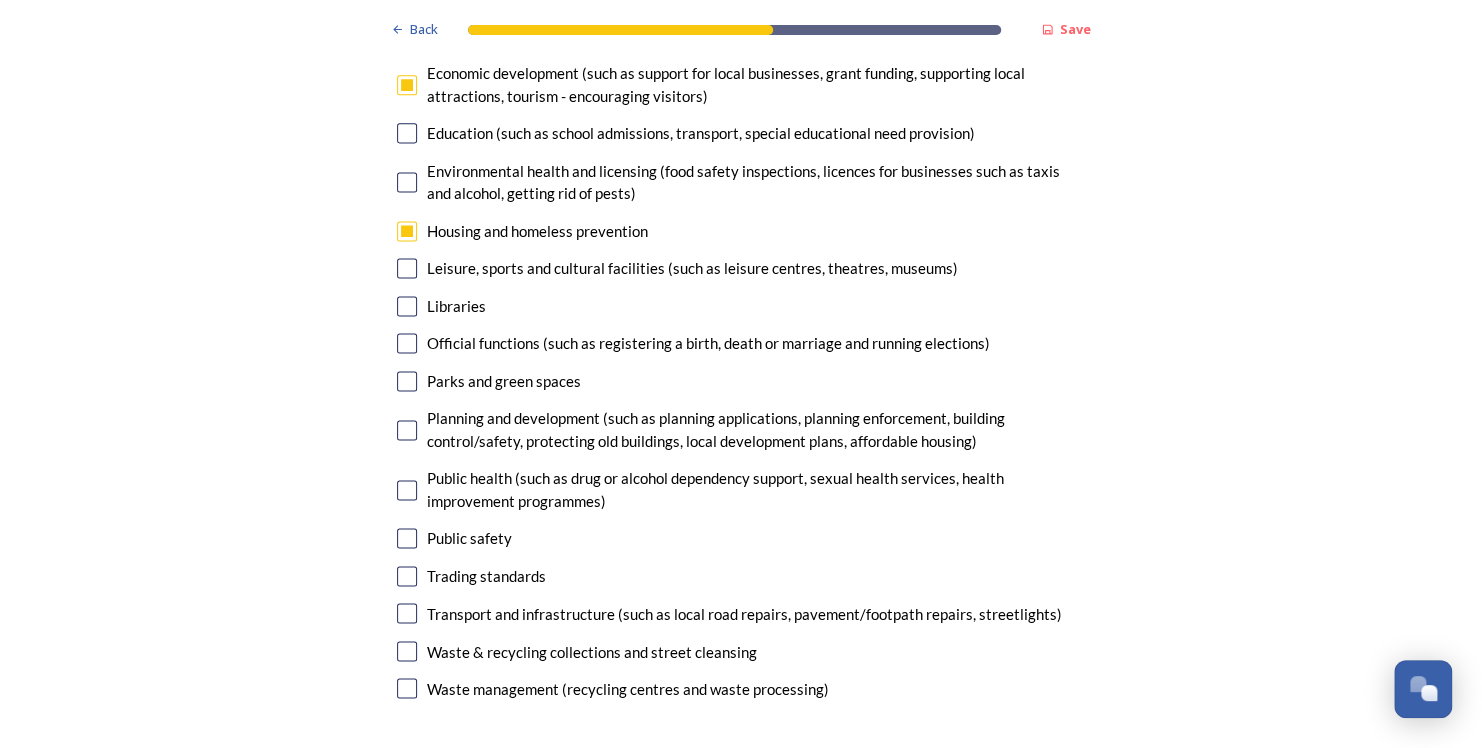 click at bounding box center (407, 231) 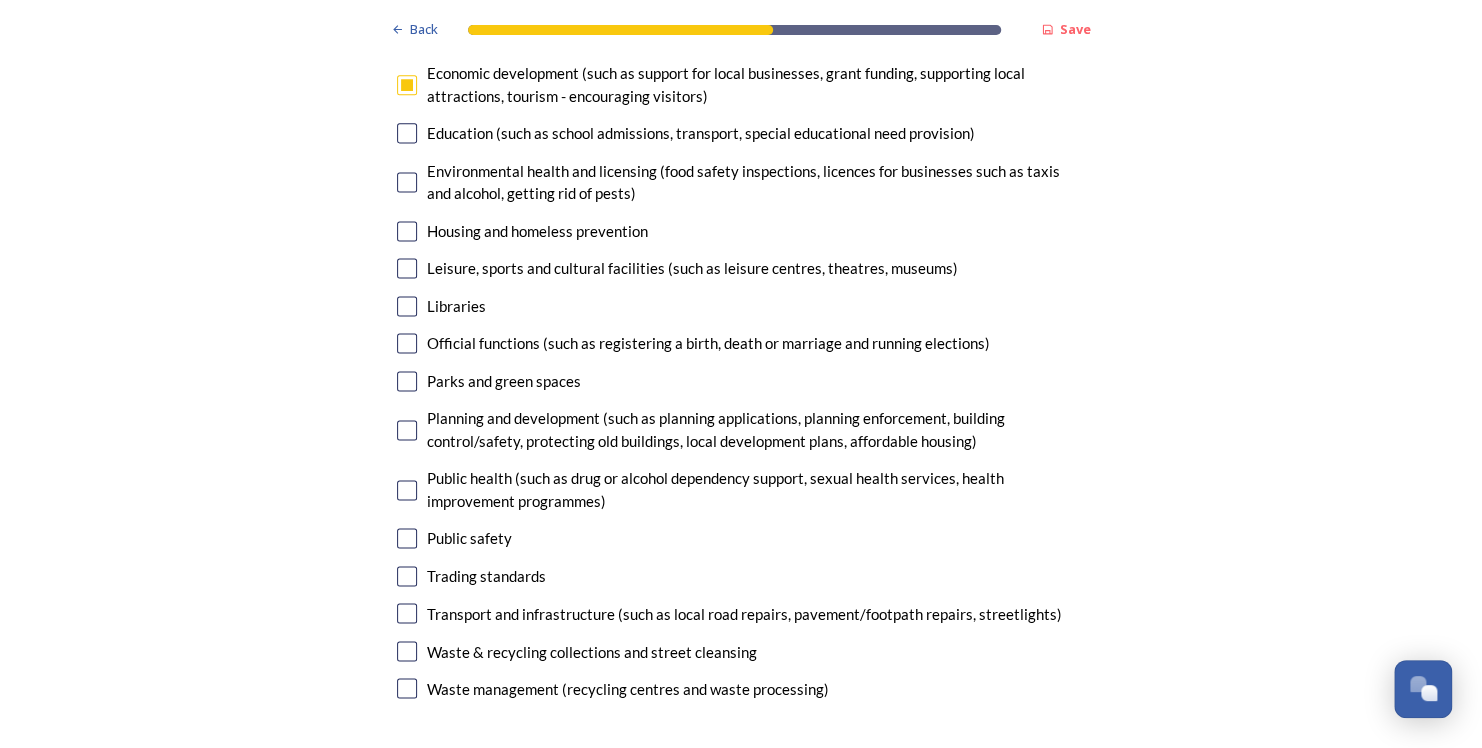 click at bounding box center [407, 430] 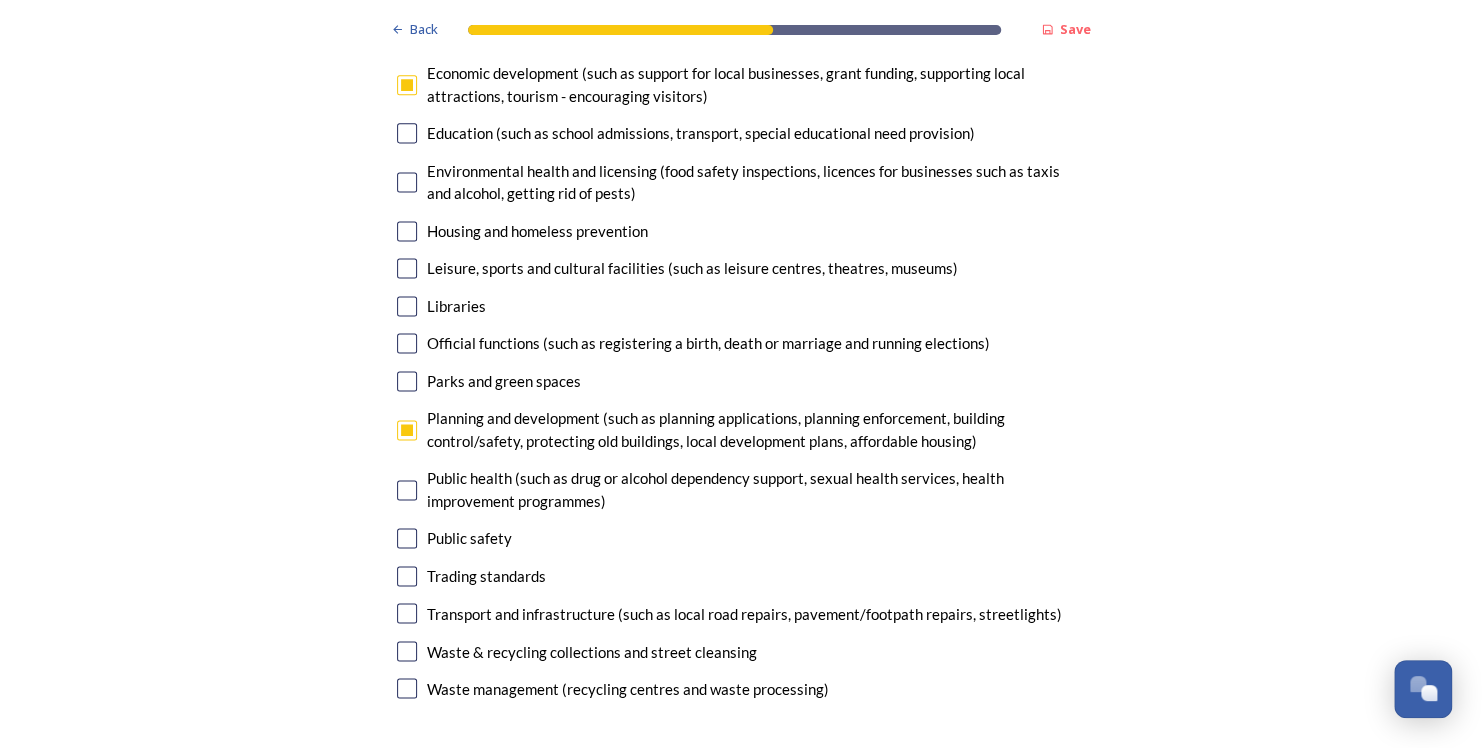 click at bounding box center (407, 613) 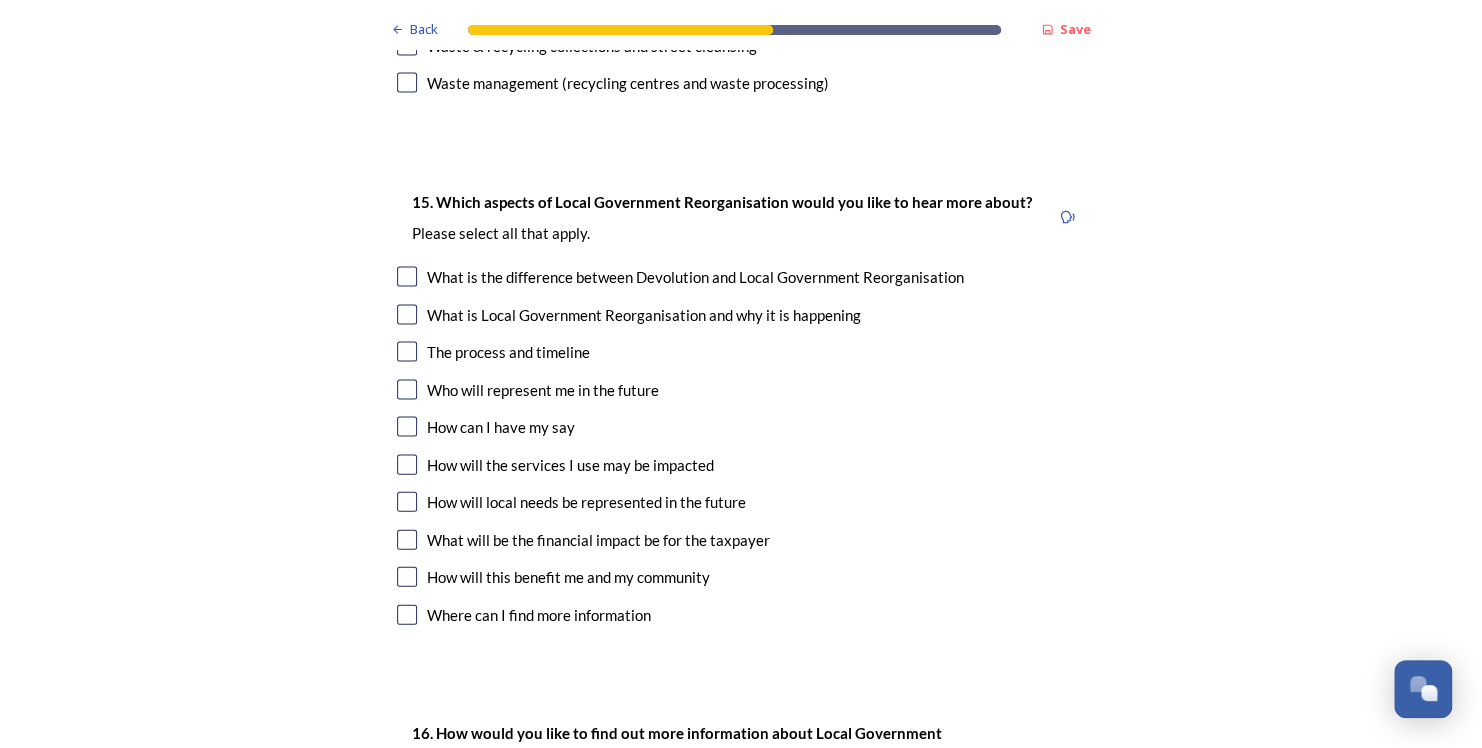scroll, scrollTop: 5564, scrollLeft: 0, axis: vertical 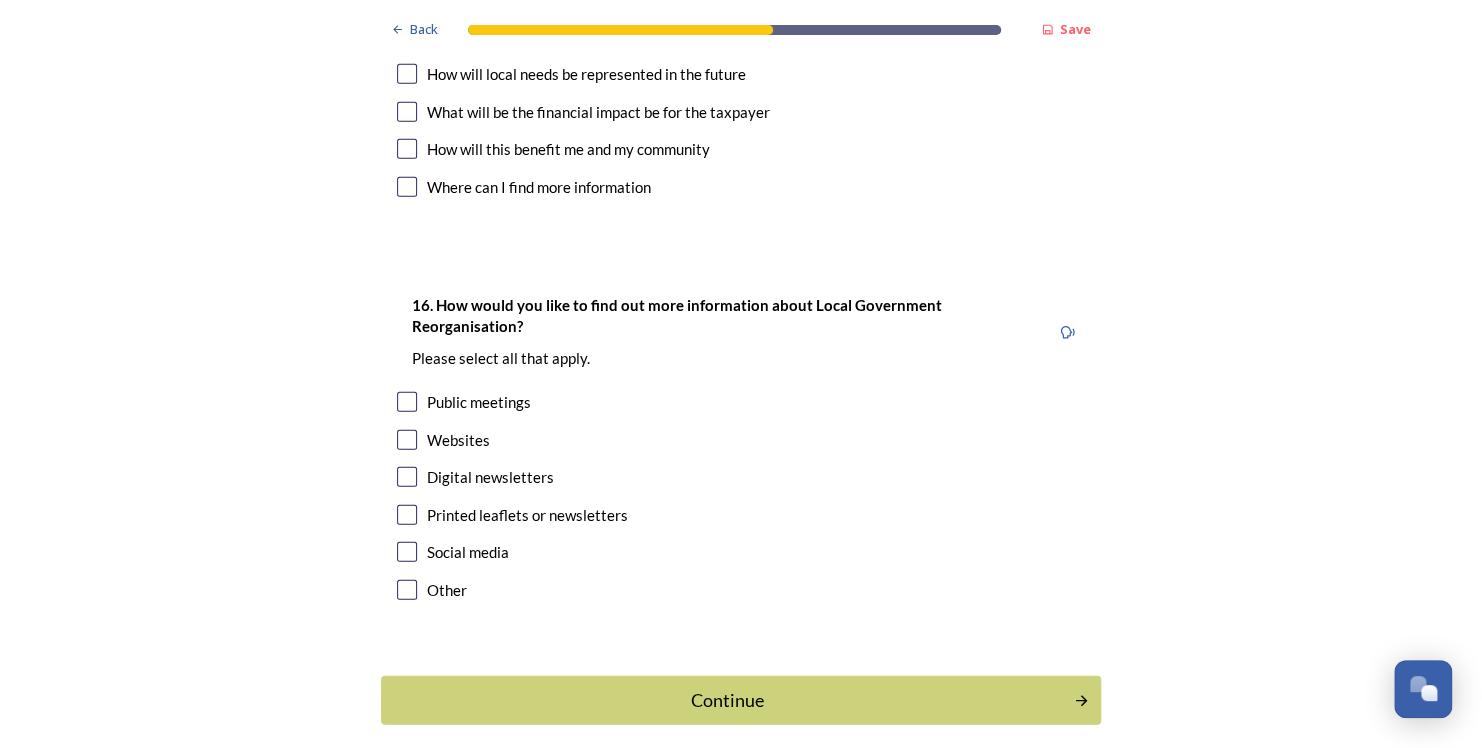 click at bounding box center (407, 590) 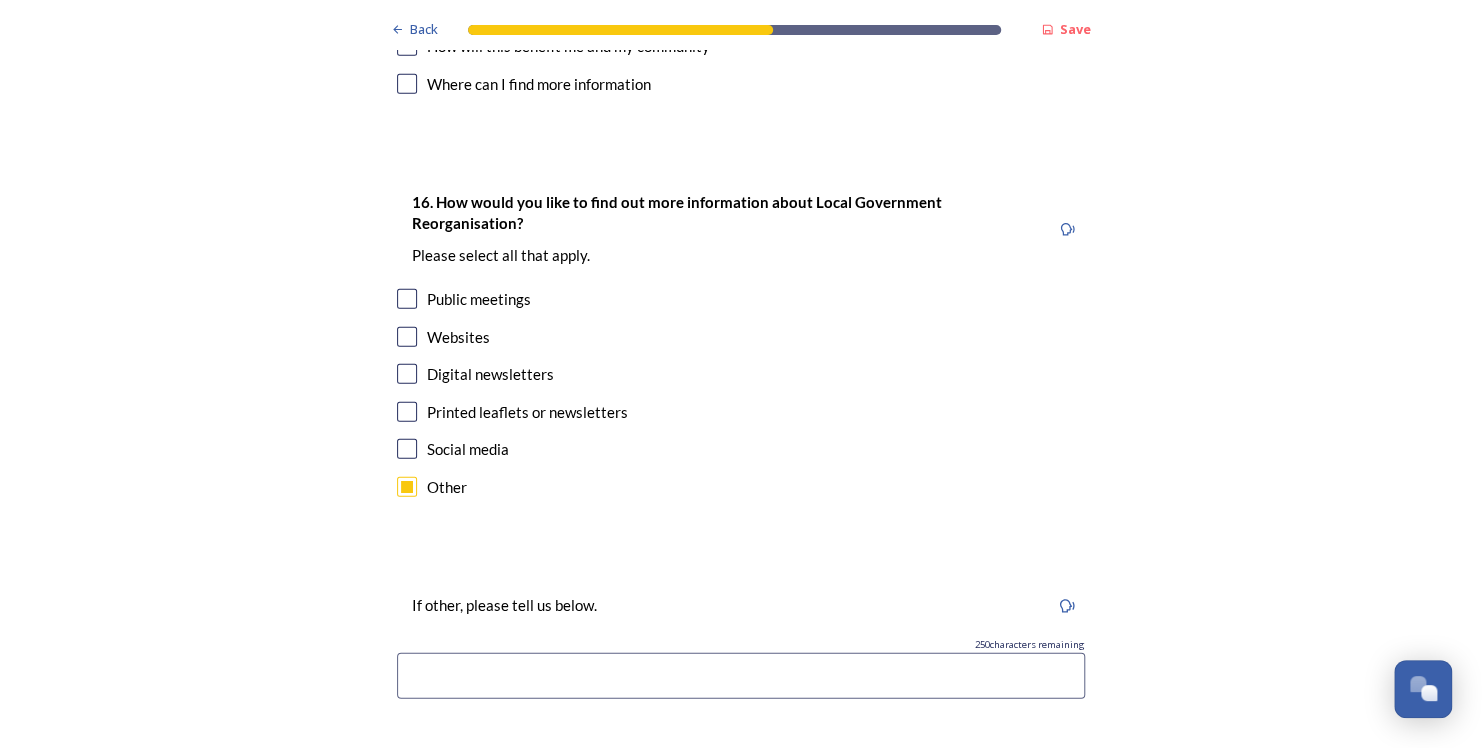 scroll, scrollTop: 6142, scrollLeft: 0, axis: vertical 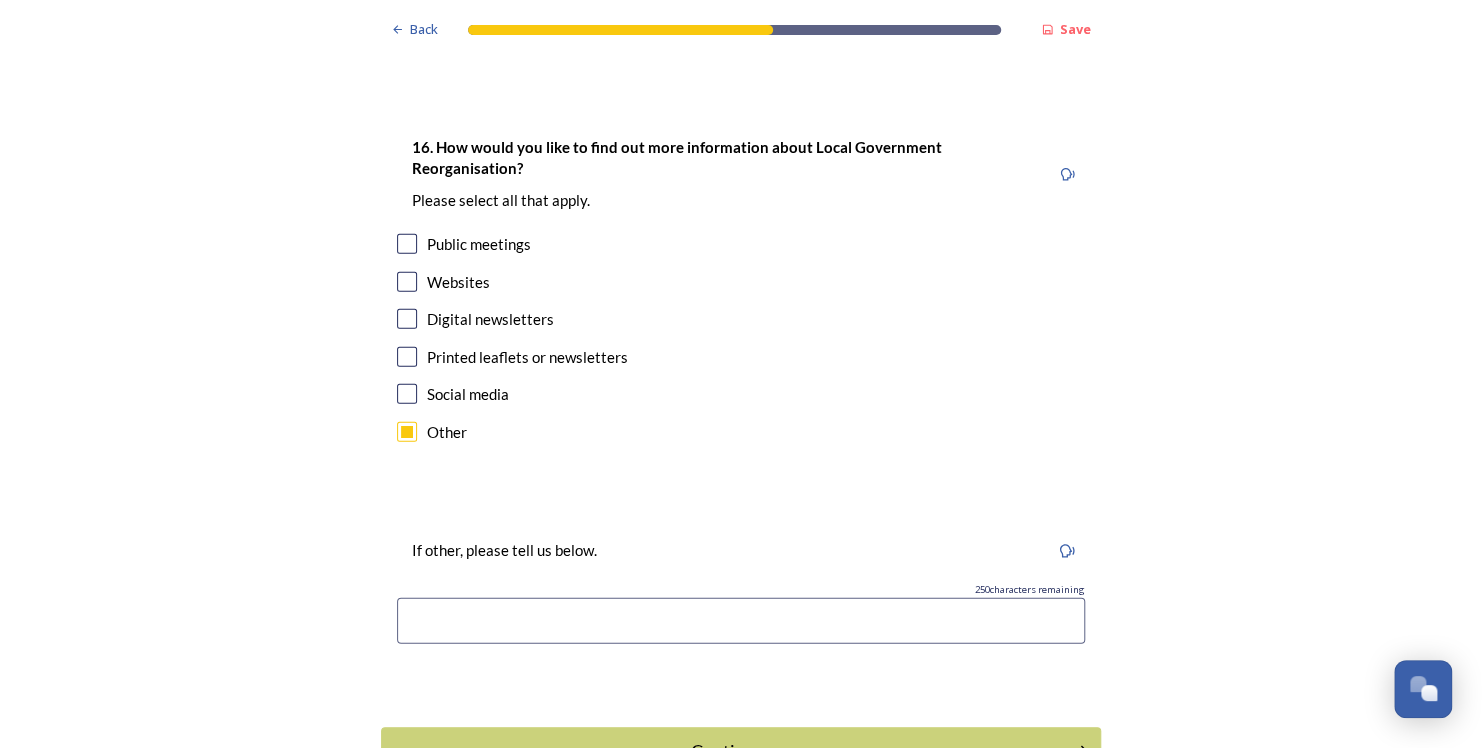 click at bounding box center [741, 621] 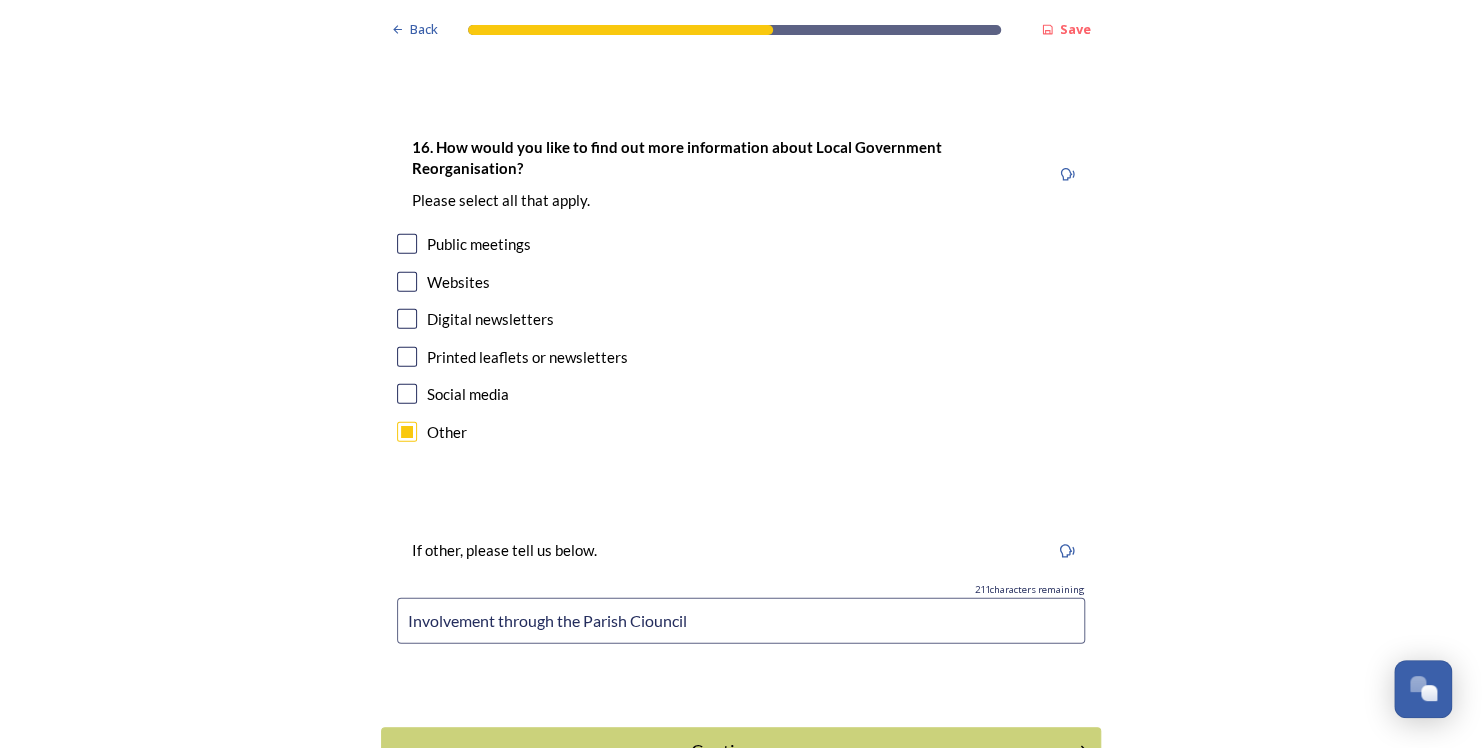 scroll, scrollTop: 6284, scrollLeft: 0, axis: vertical 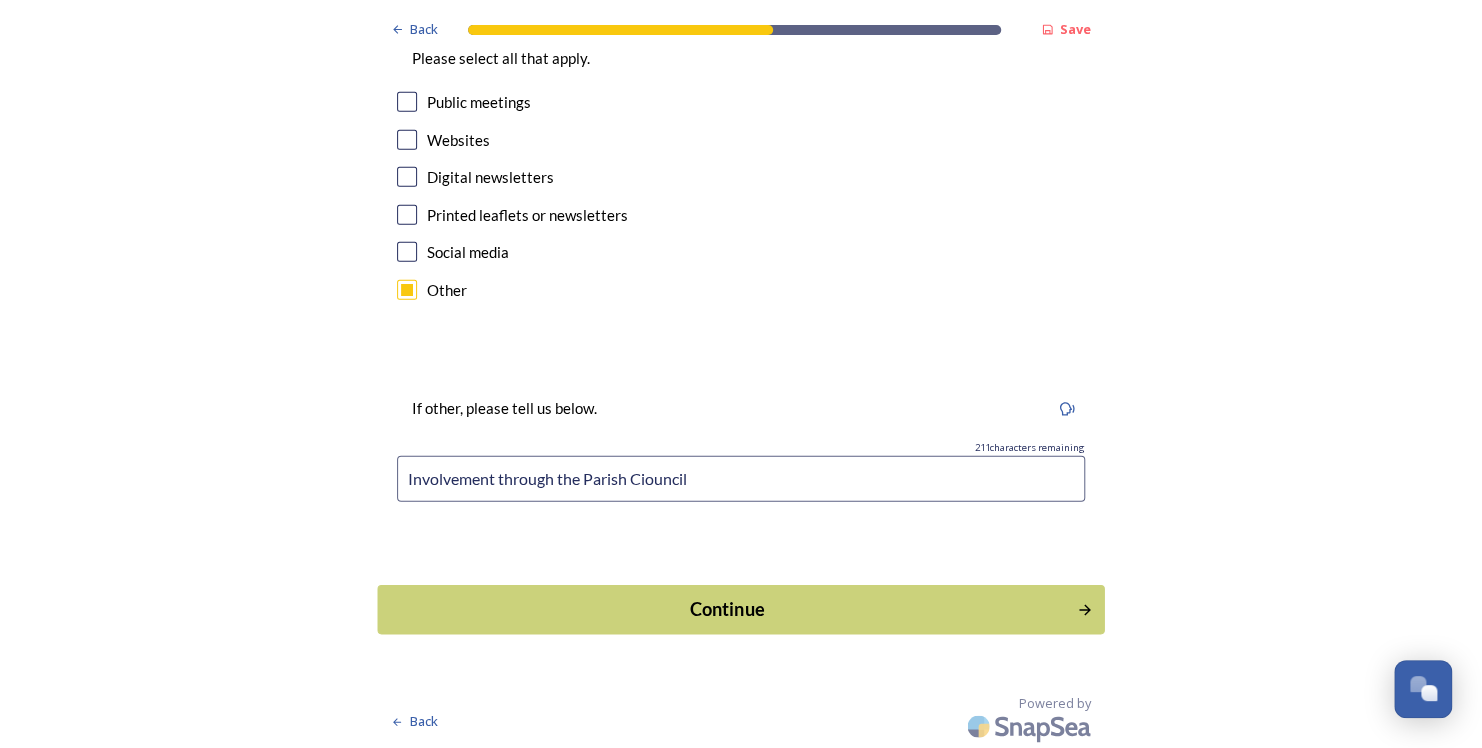 type on "Involvement through the Parish Ciouncil" 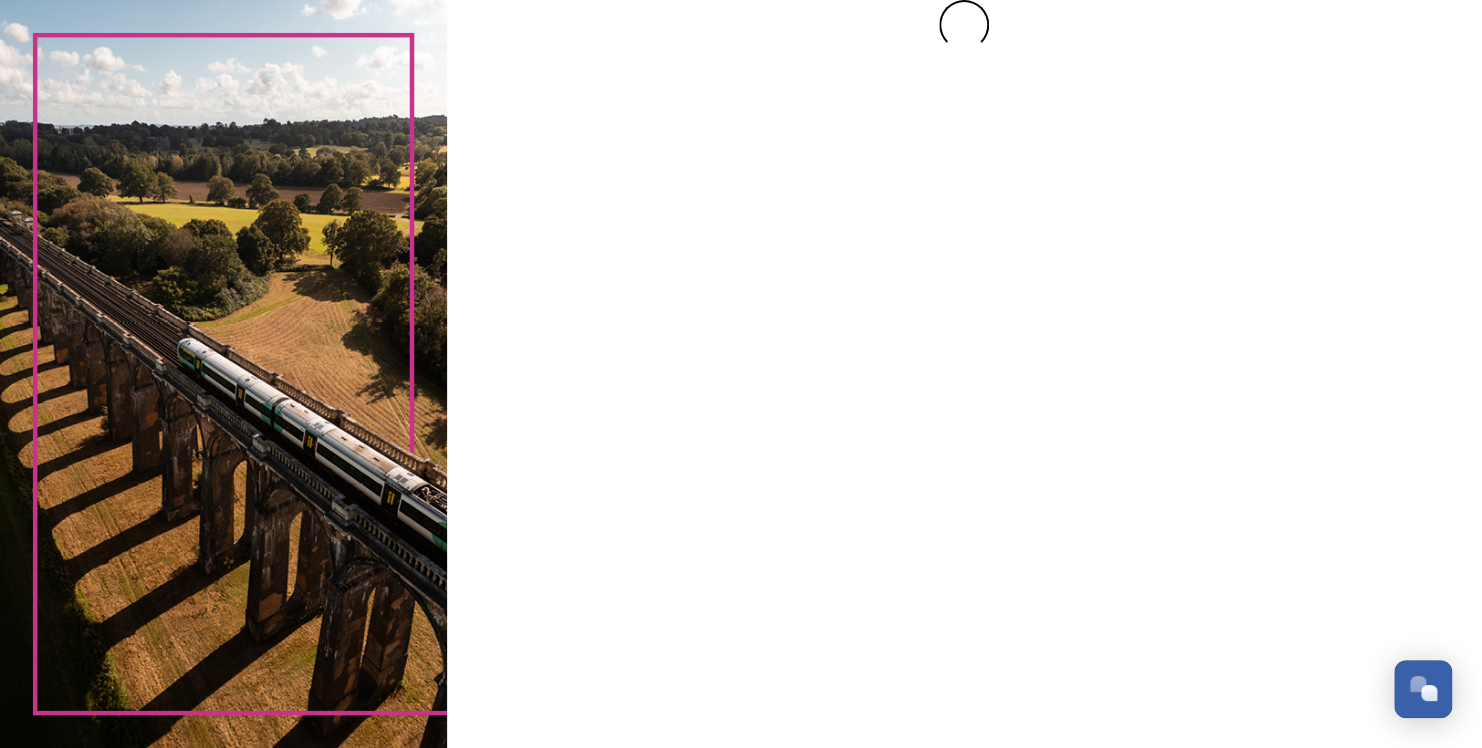 scroll, scrollTop: 0, scrollLeft: 0, axis: both 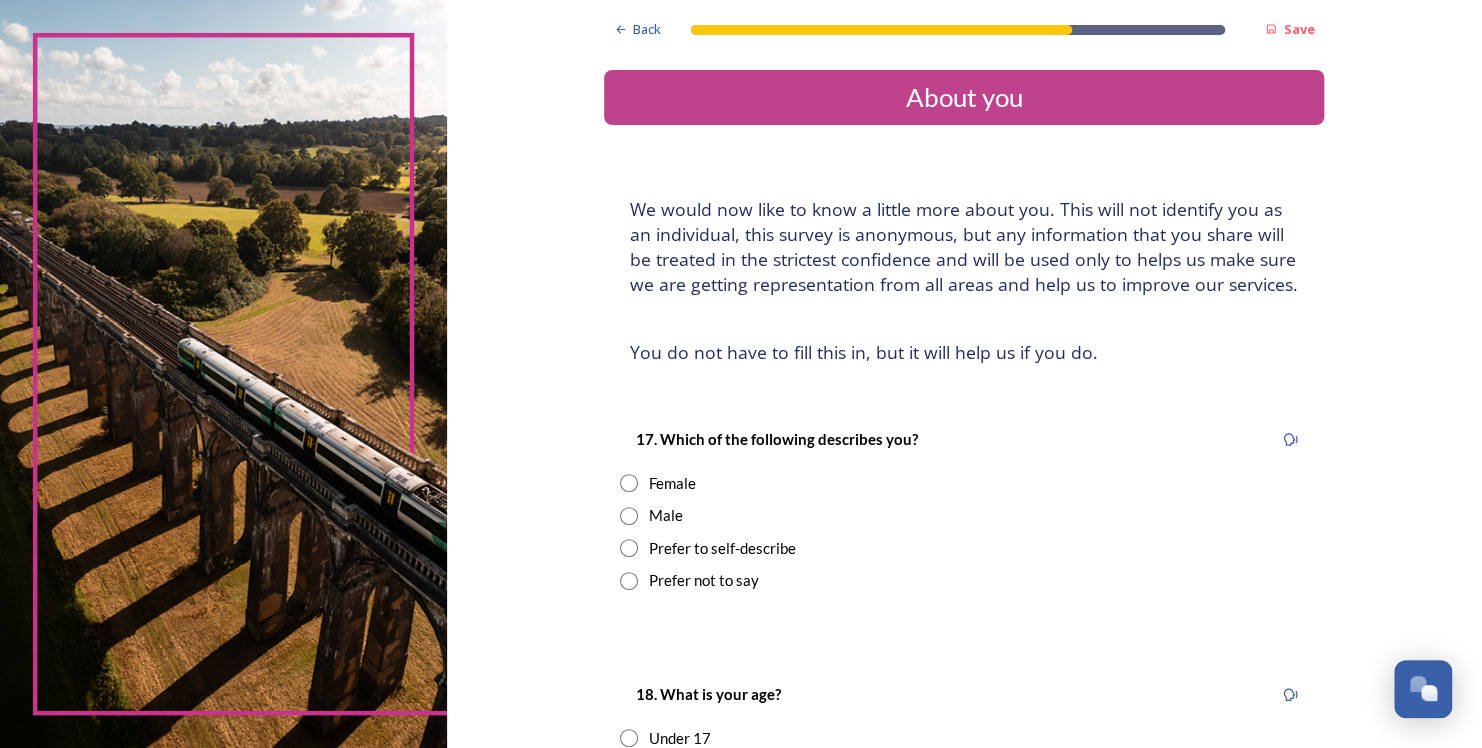 click at bounding box center (629, 516) 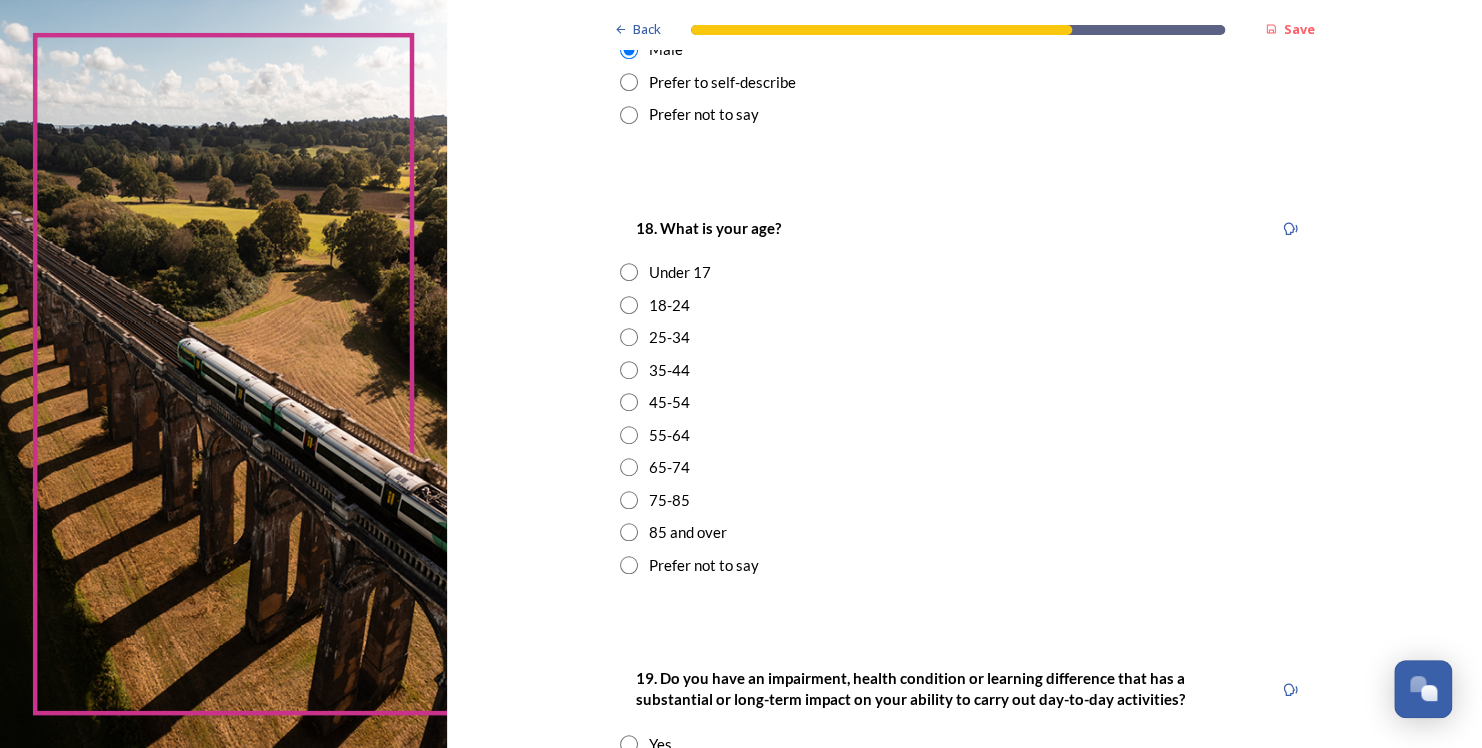scroll, scrollTop: 497, scrollLeft: 0, axis: vertical 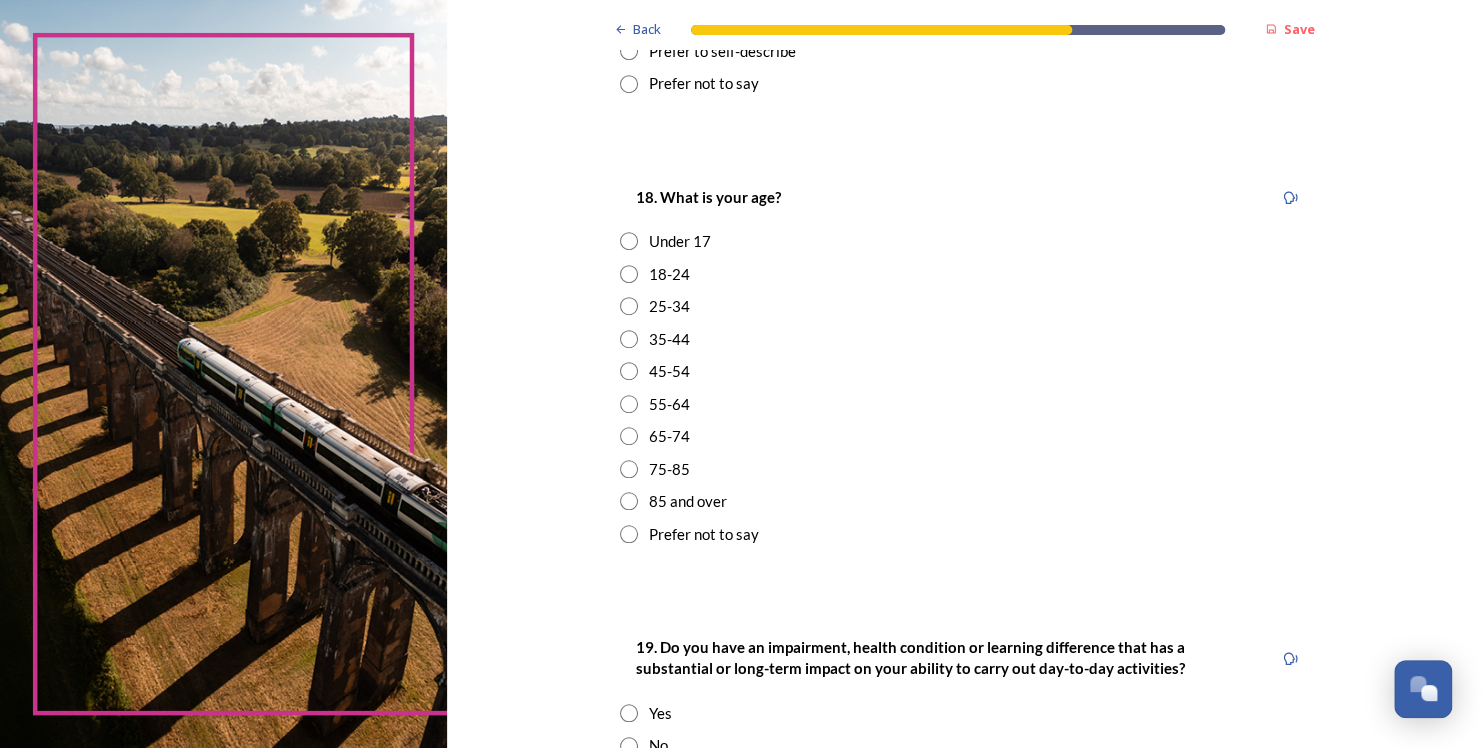 click at bounding box center [629, 469] 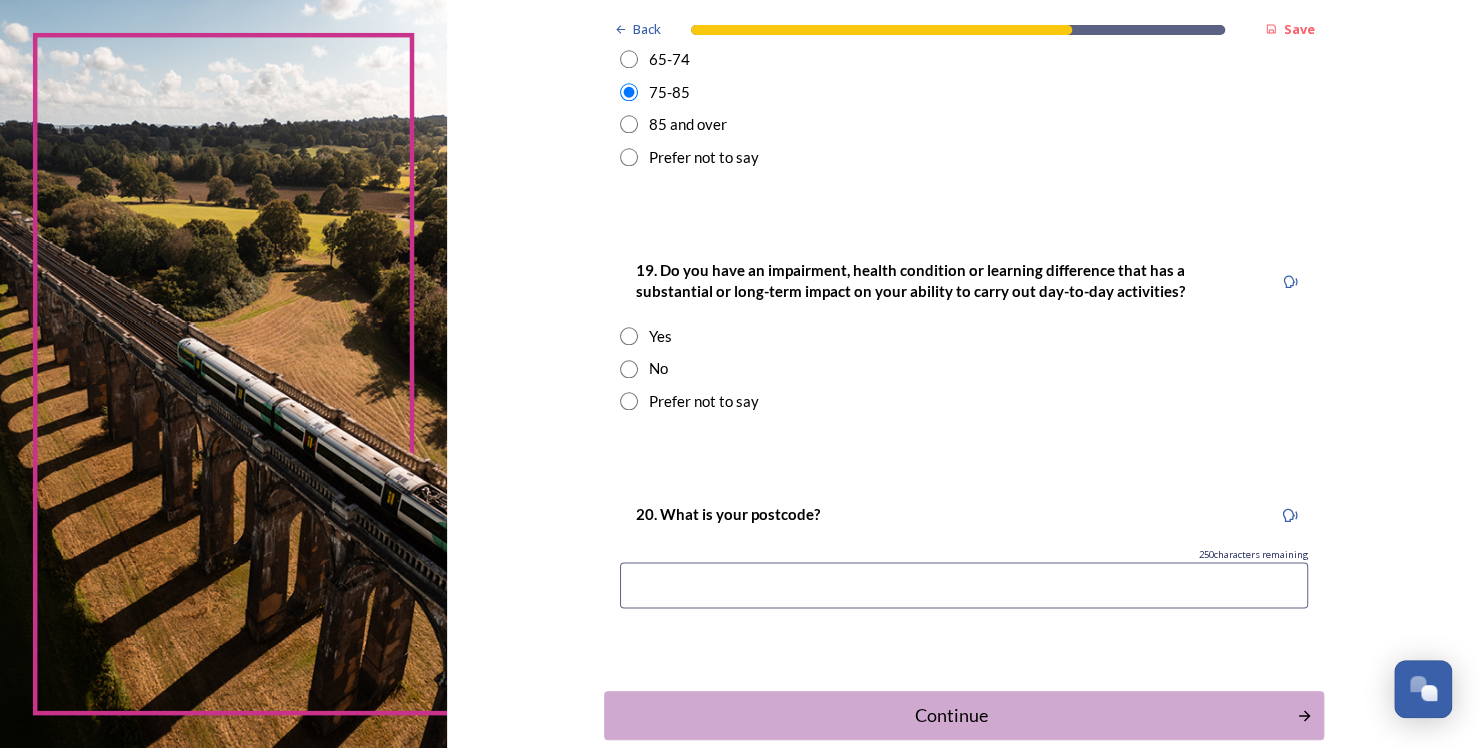 scroll, scrollTop: 878, scrollLeft: 0, axis: vertical 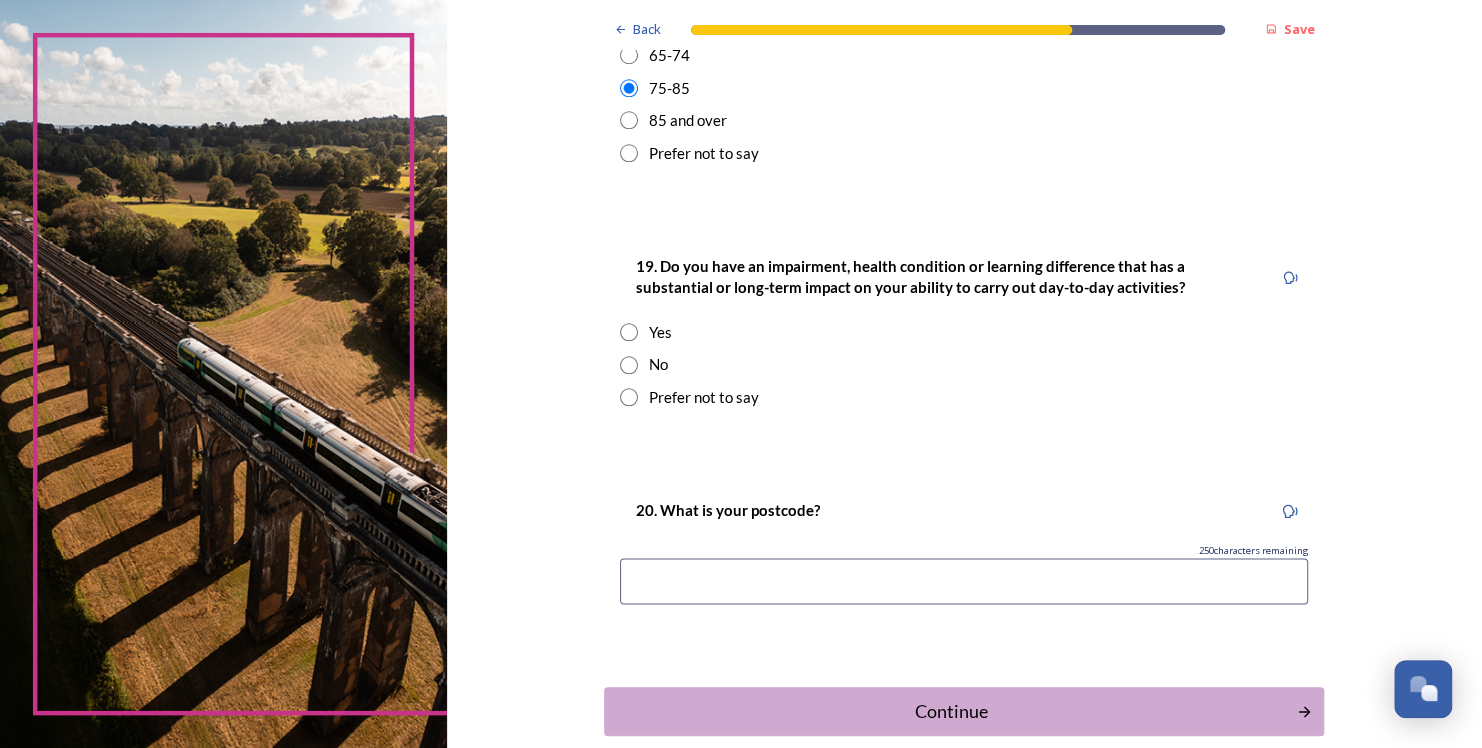 click at bounding box center (629, 365) 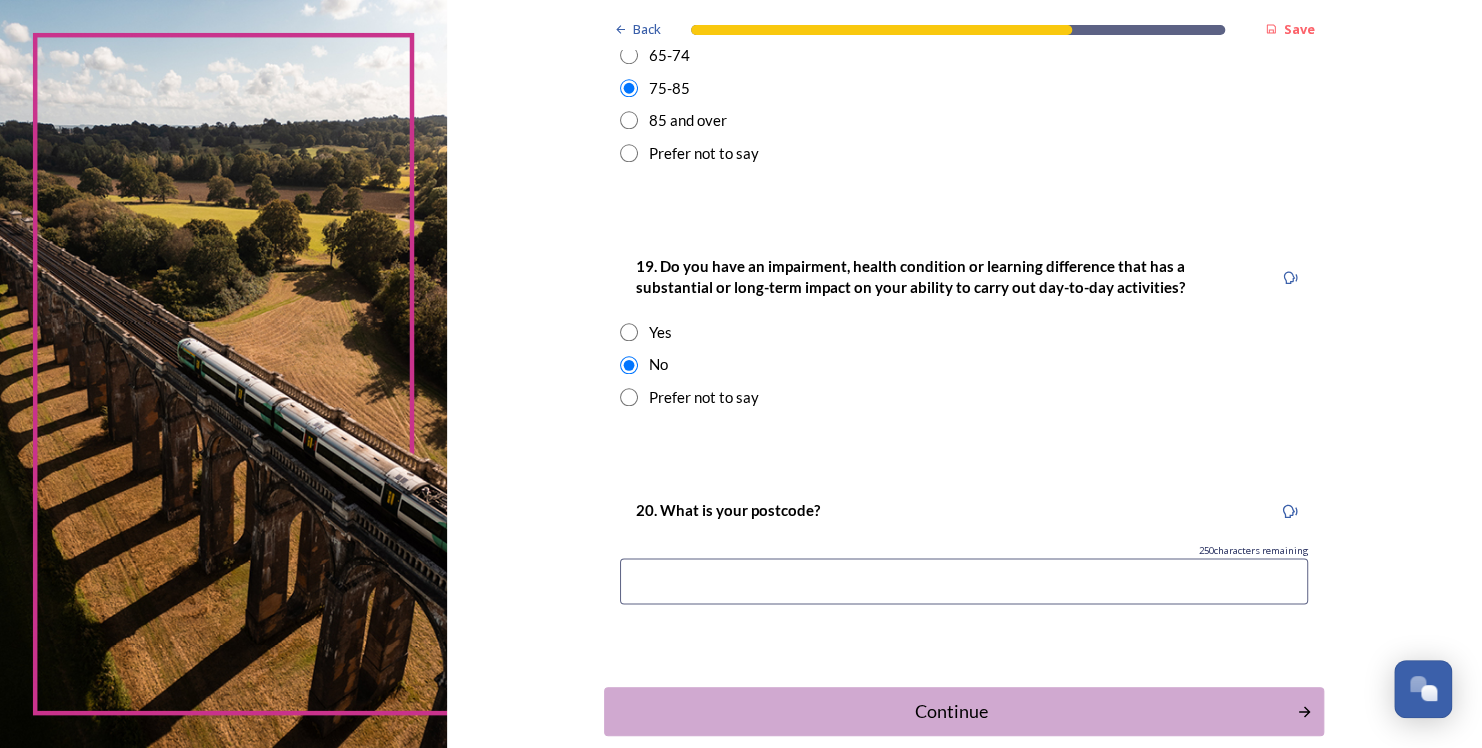 click at bounding box center (964, 581) 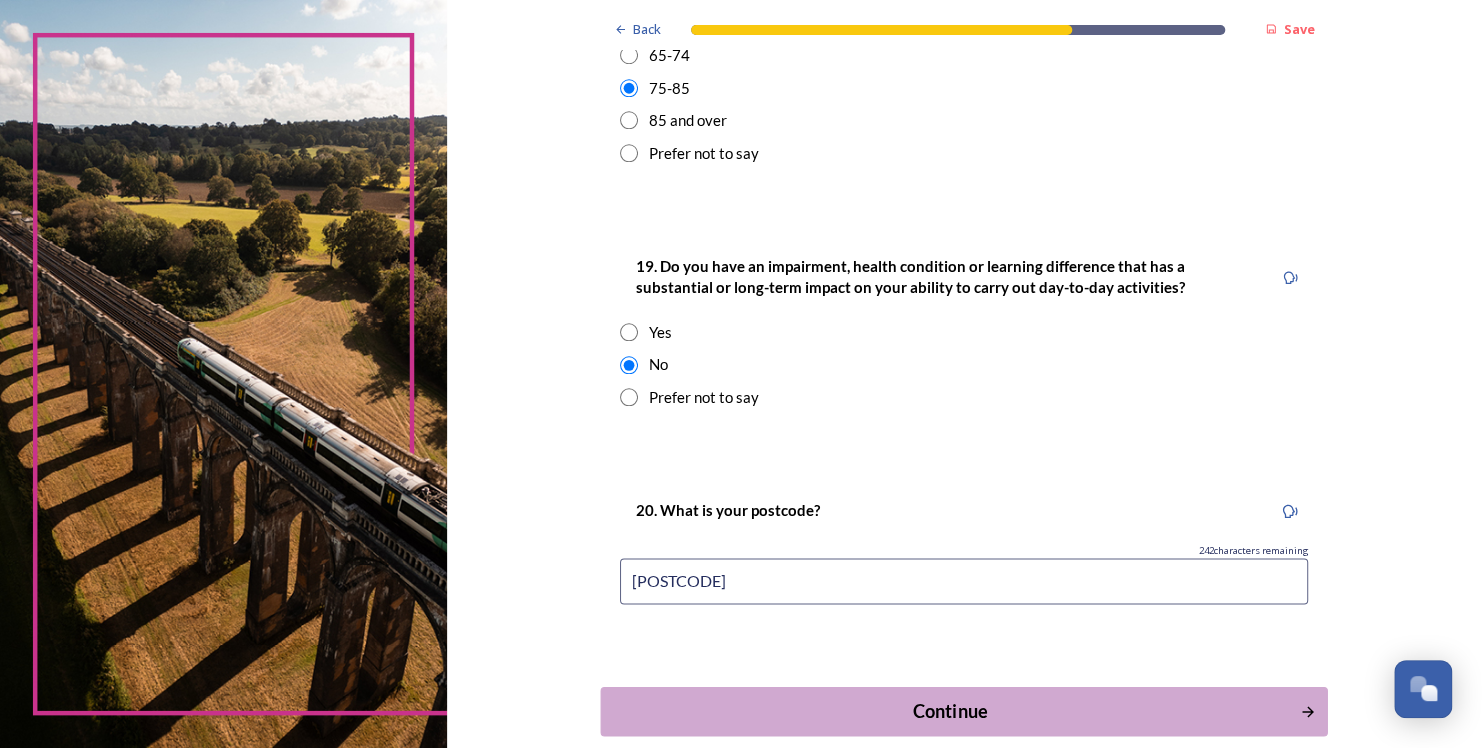 type on "[POSTCODE]" 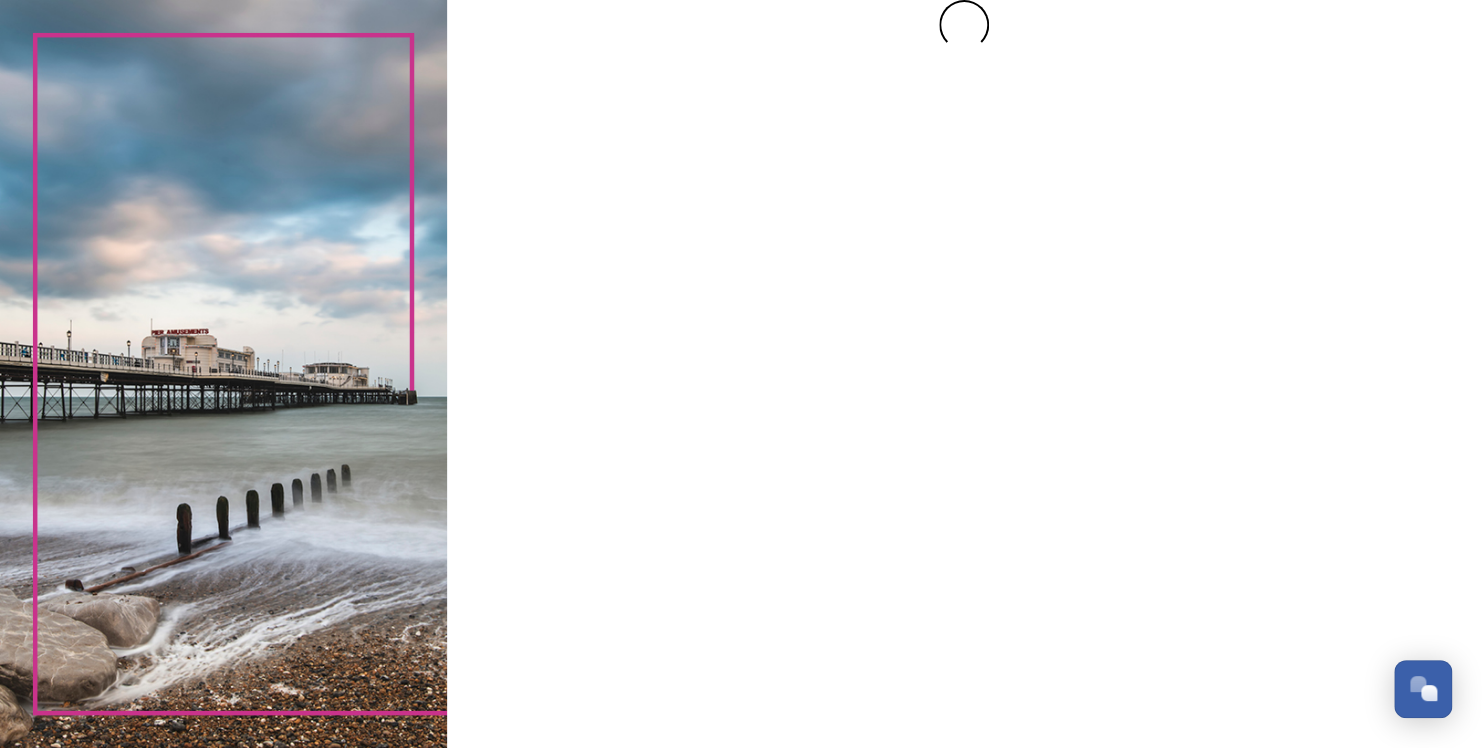 scroll, scrollTop: 0, scrollLeft: 0, axis: both 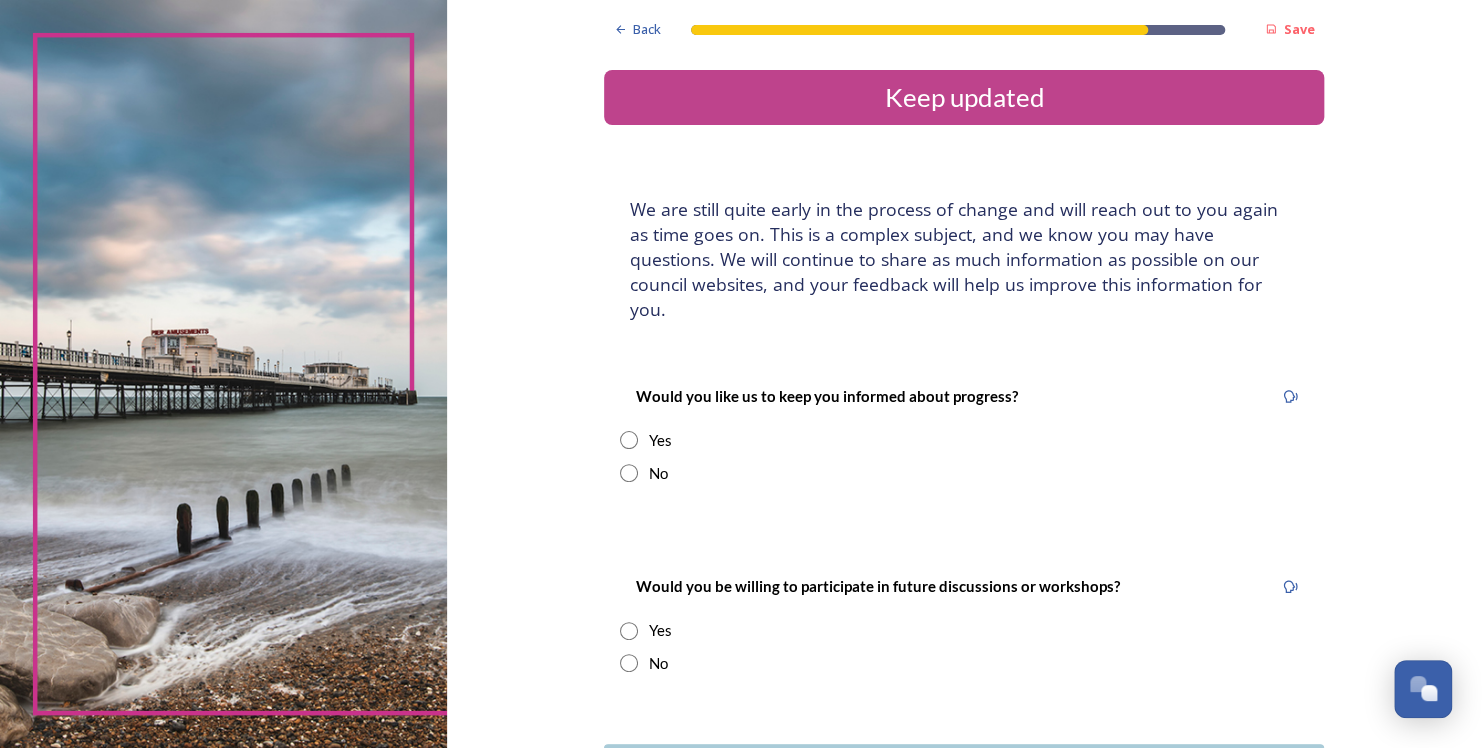 click at bounding box center [629, 473] 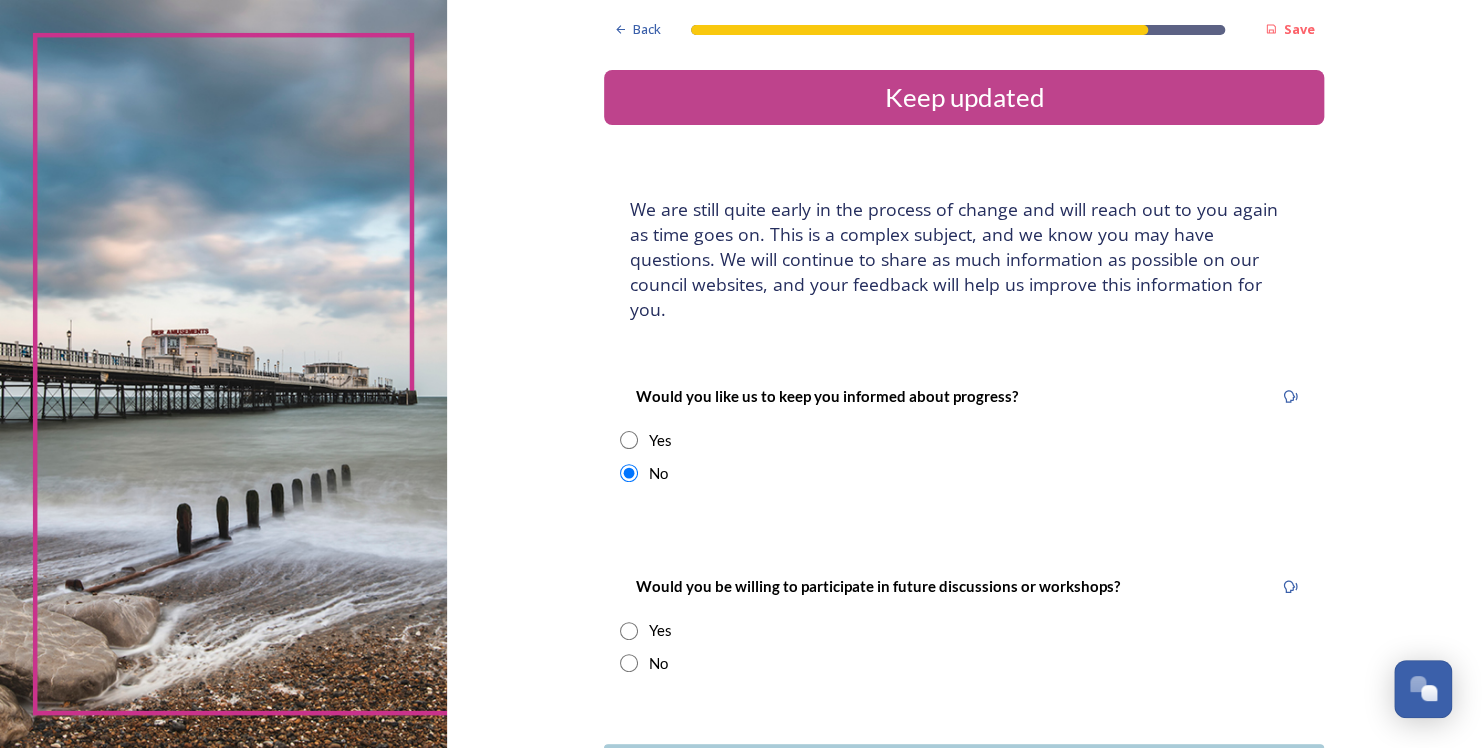 click at bounding box center [629, 631] 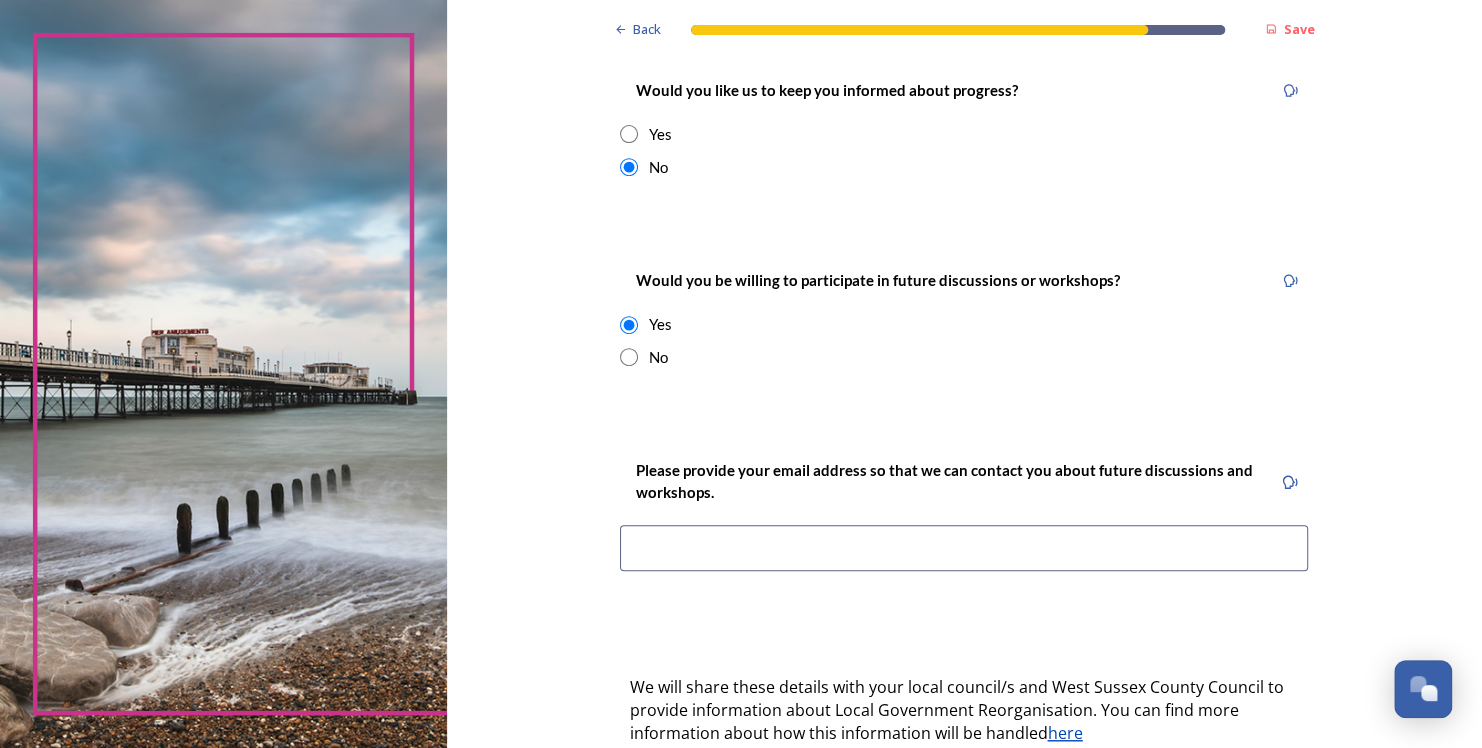 scroll, scrollTop: 332, scrollLeft: 0, axis: vertical 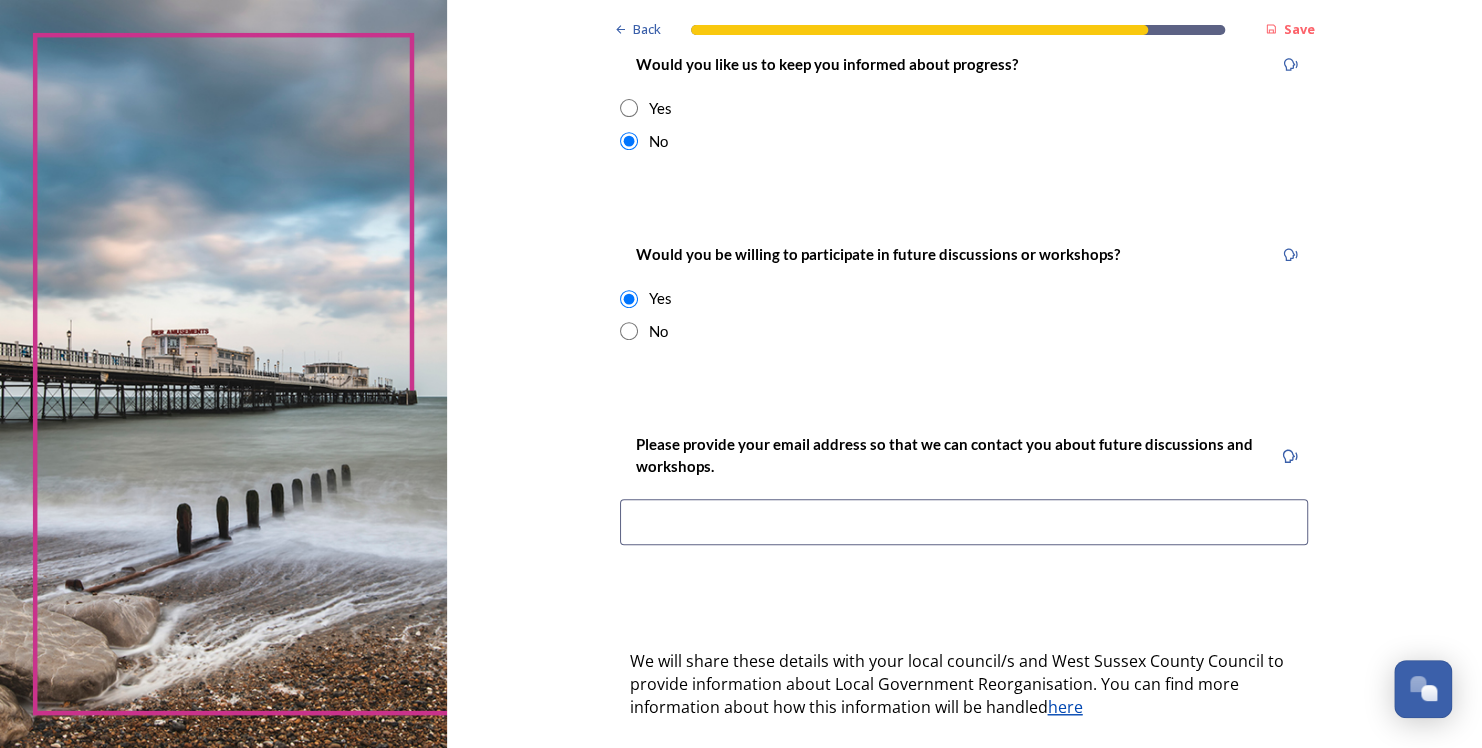 click at bounding box center (964, 522) 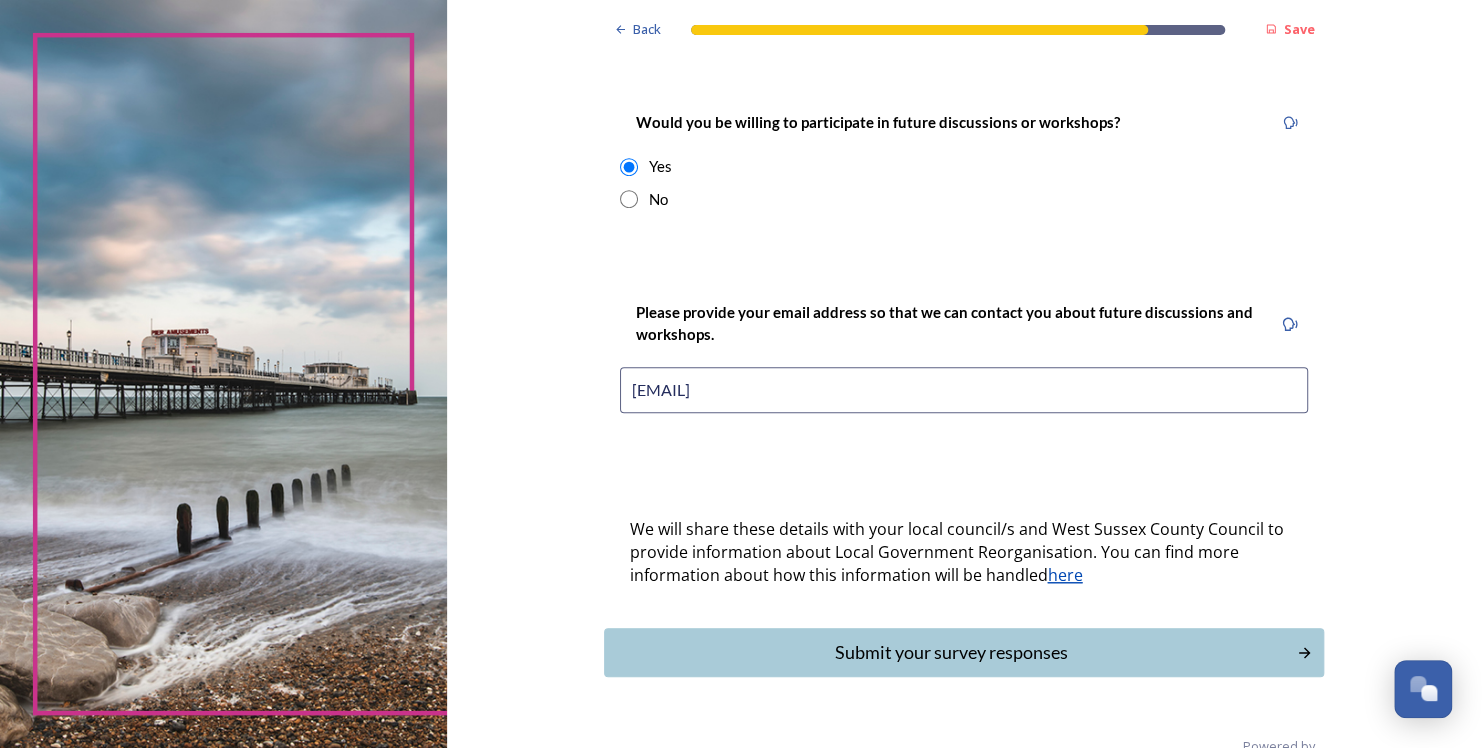 scroll, scrollTop: 468, scrollLeft: 0, axis: vertical 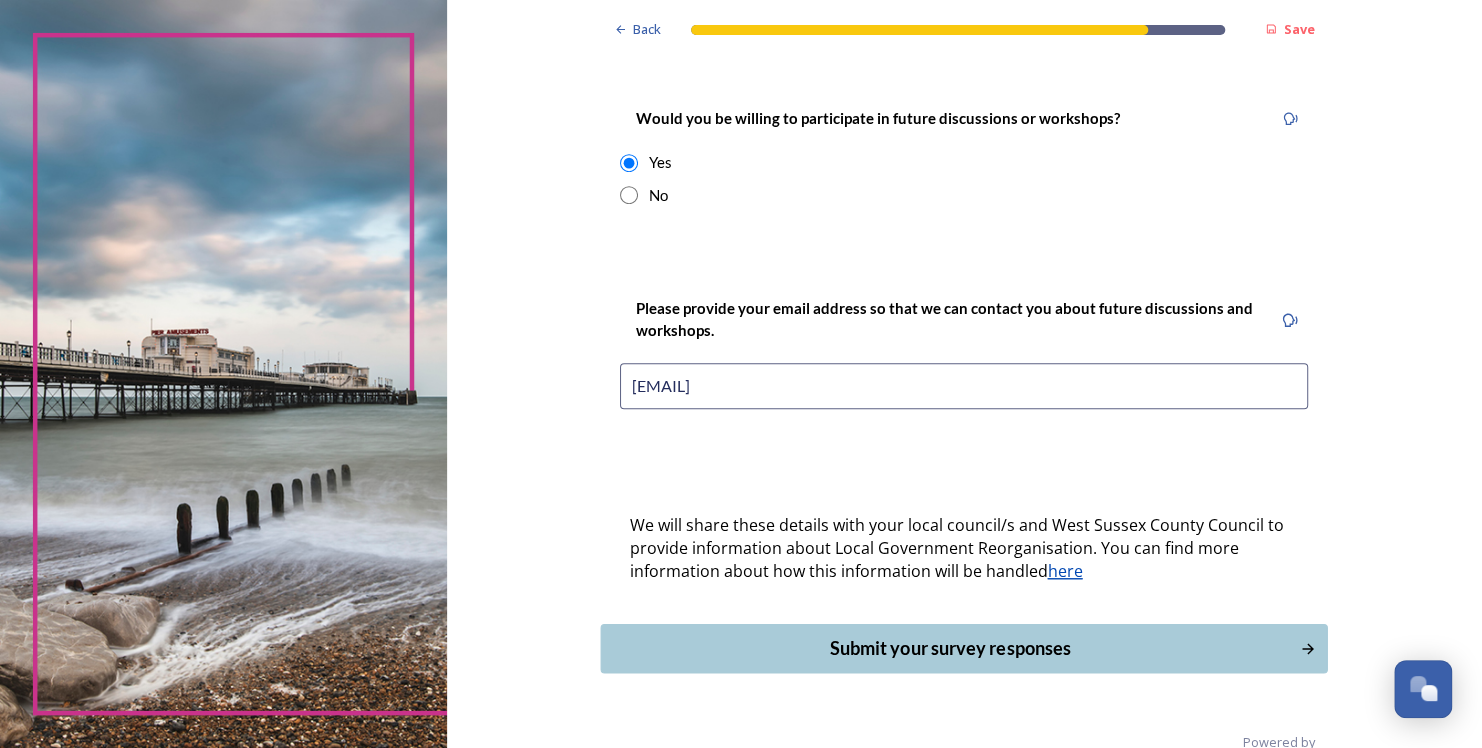 click on "Submit your survey responses" at bounding box center (950, 648) 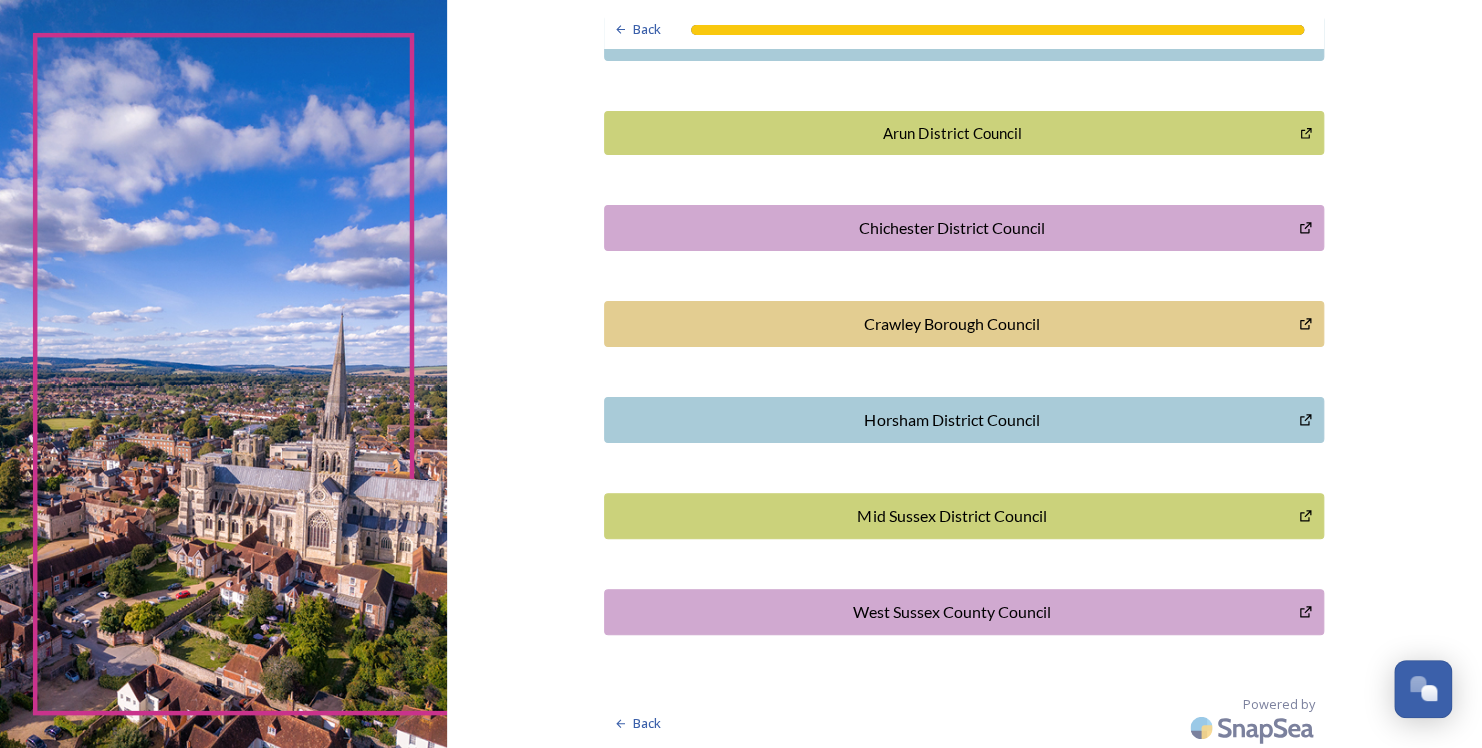 scroll, scrollTop: 0, scrollLeft: 0, axis: both 